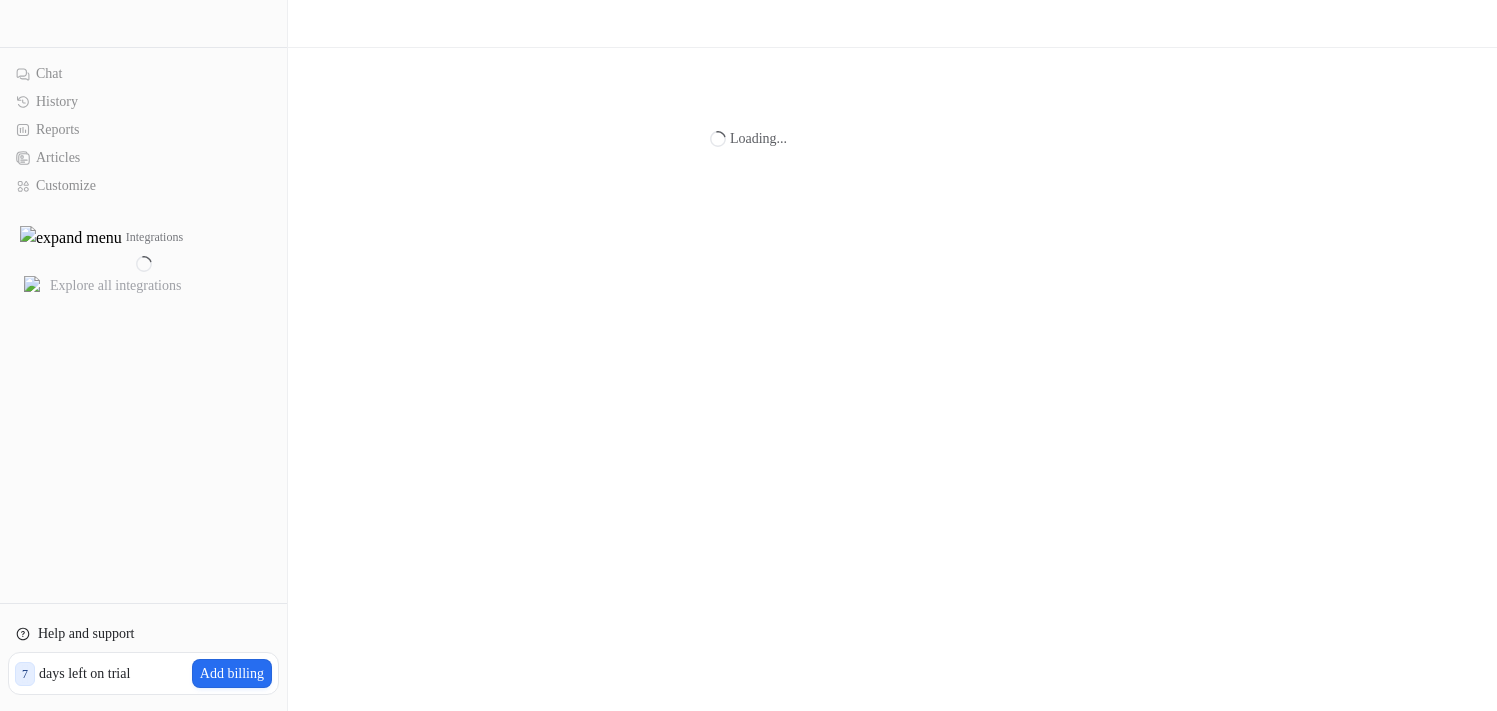 scroll, scrollTop: 0, scrollLeft: 0, axis: both 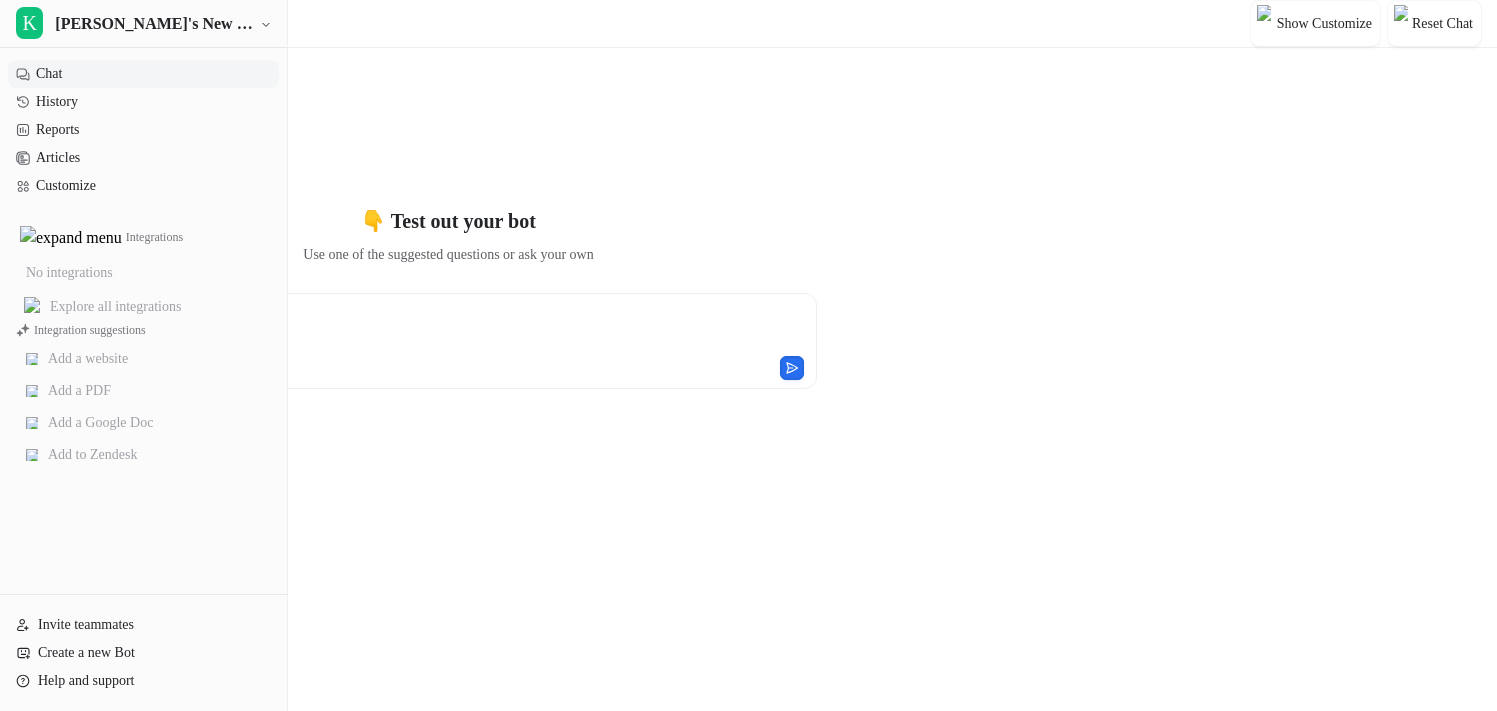 type on "**********" 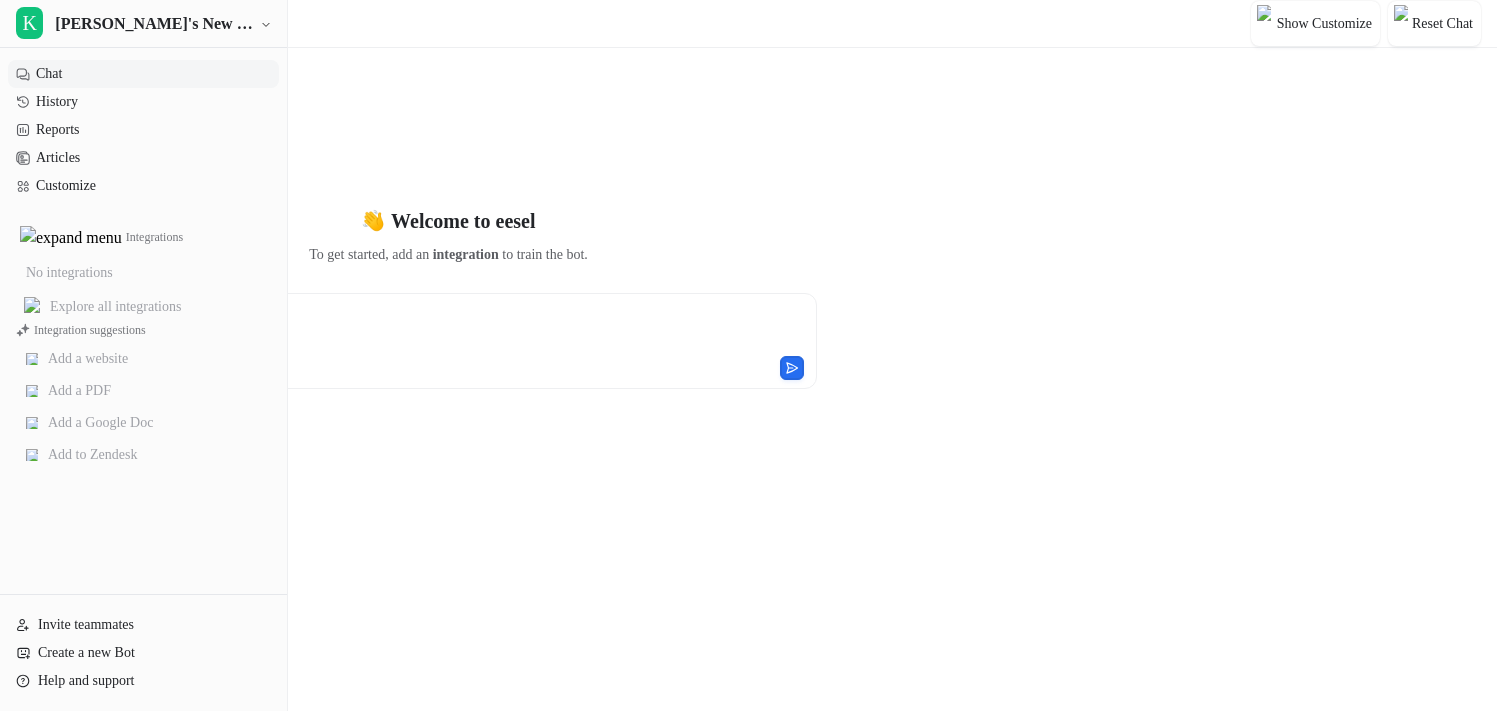 click on "**********" at bounding box center [378, 329] 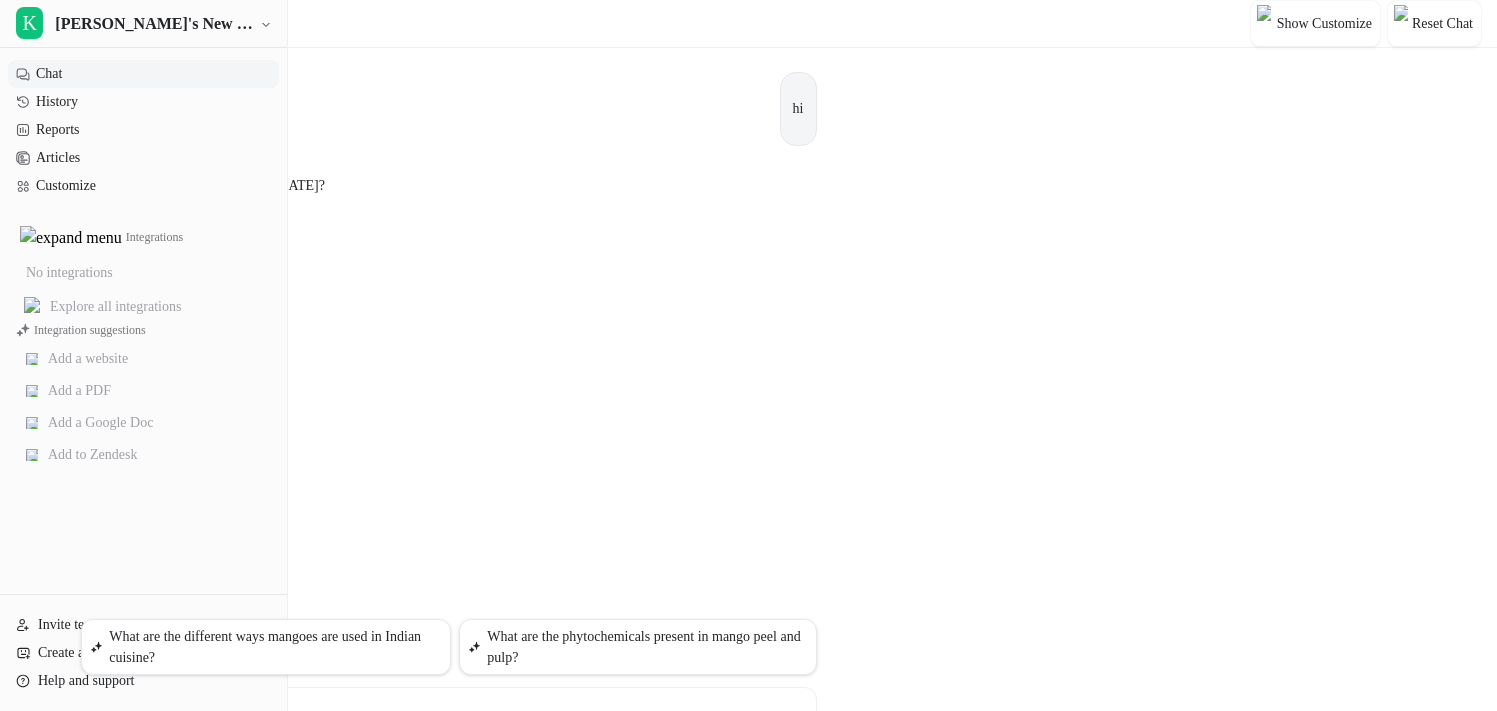 click on "**********" at bounding box center (449, 723) 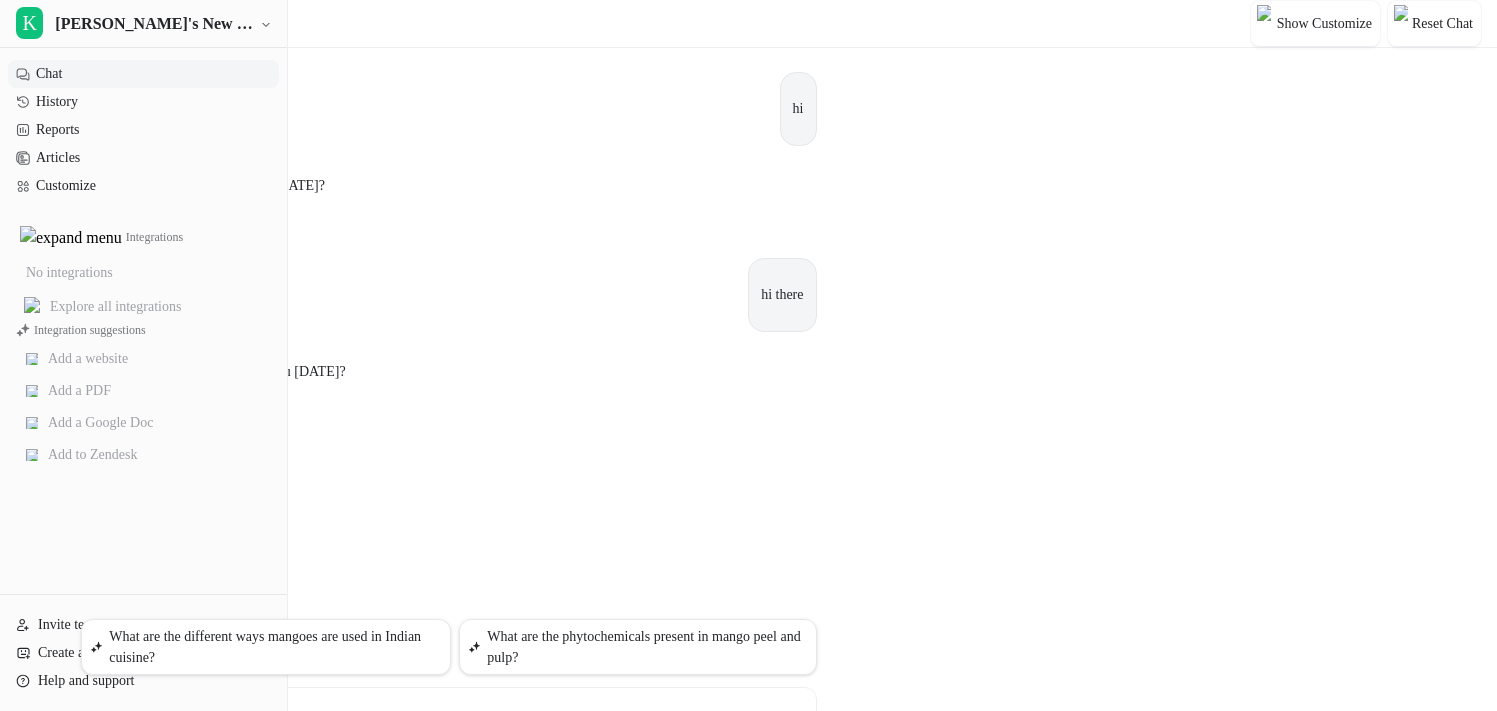 click on "**********" at bounding box center (449, 713) 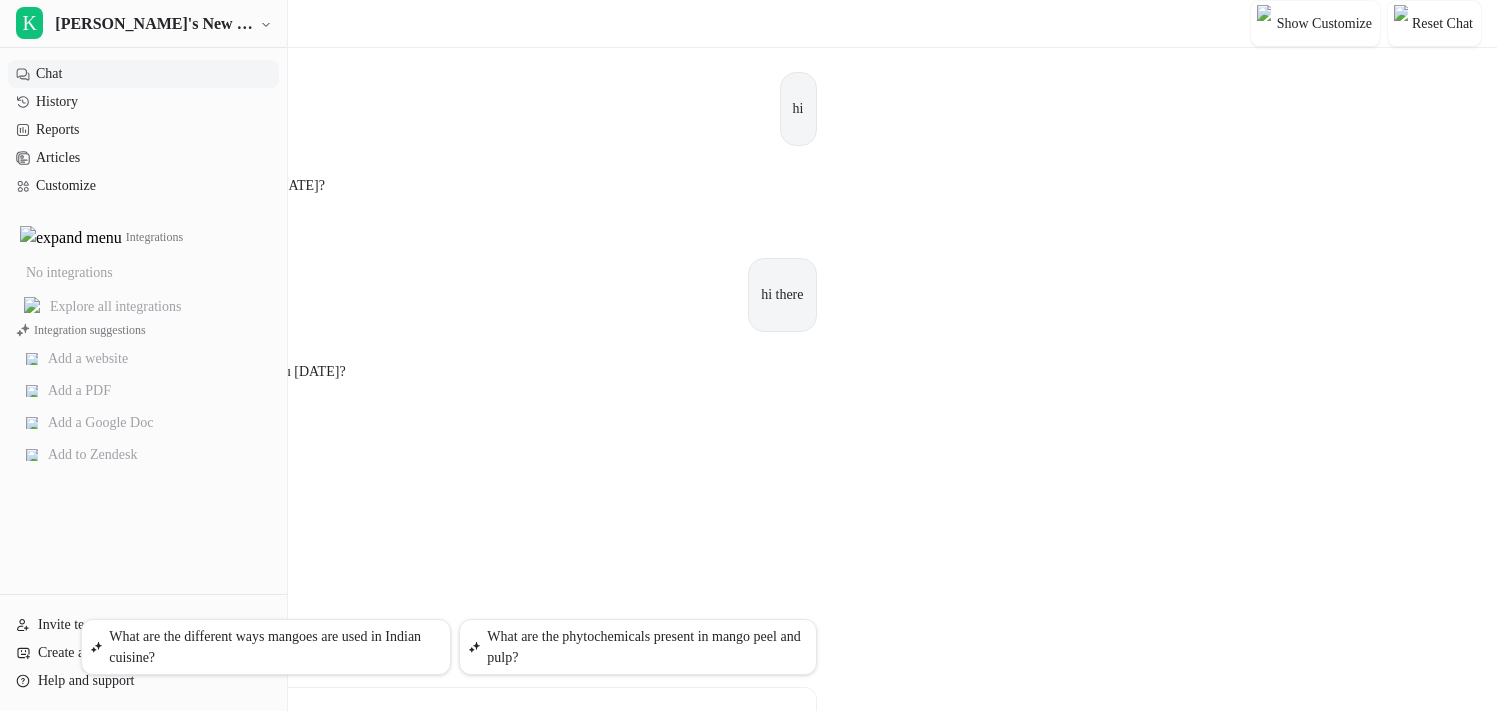 click on "**********" at bounding box center (449, 723) 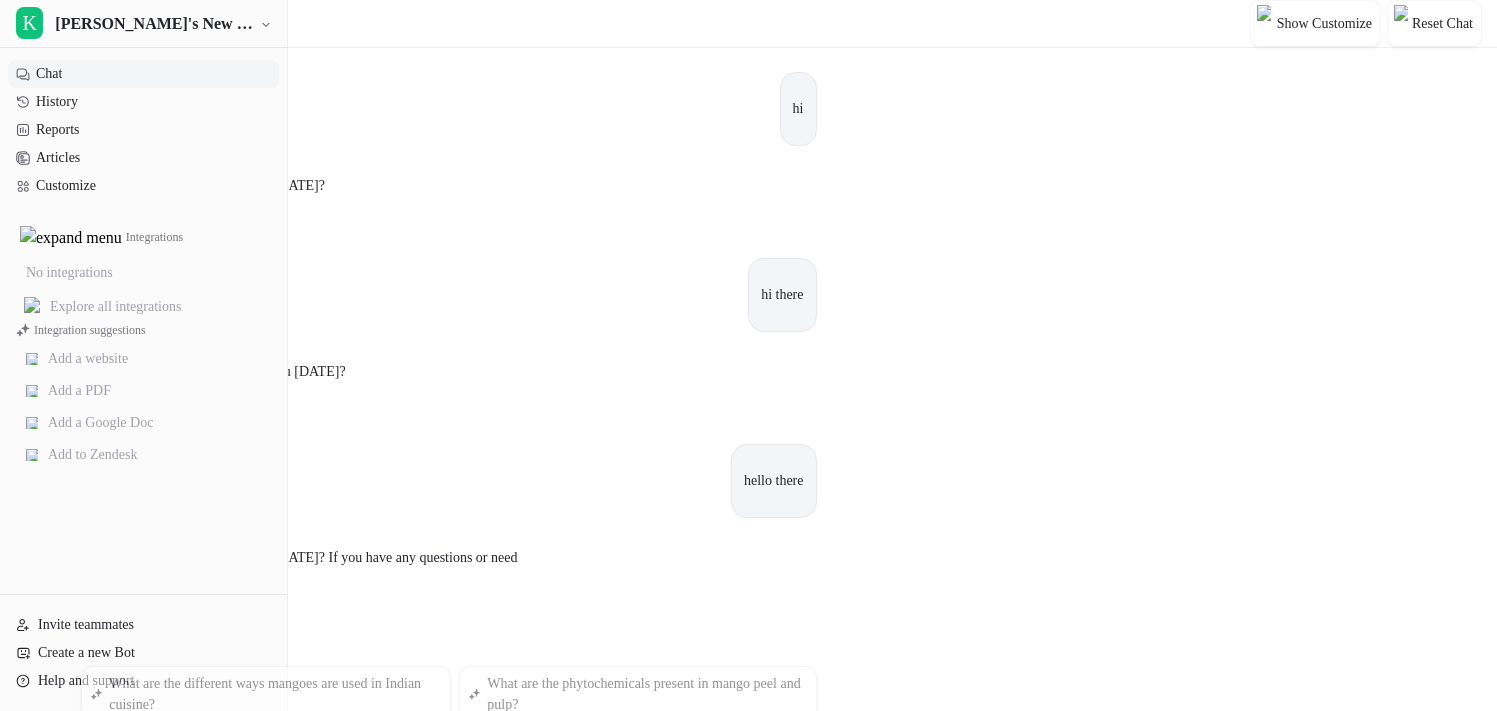 scroll, scrollTop: 17, scrollLeft: 0, axis: vertical 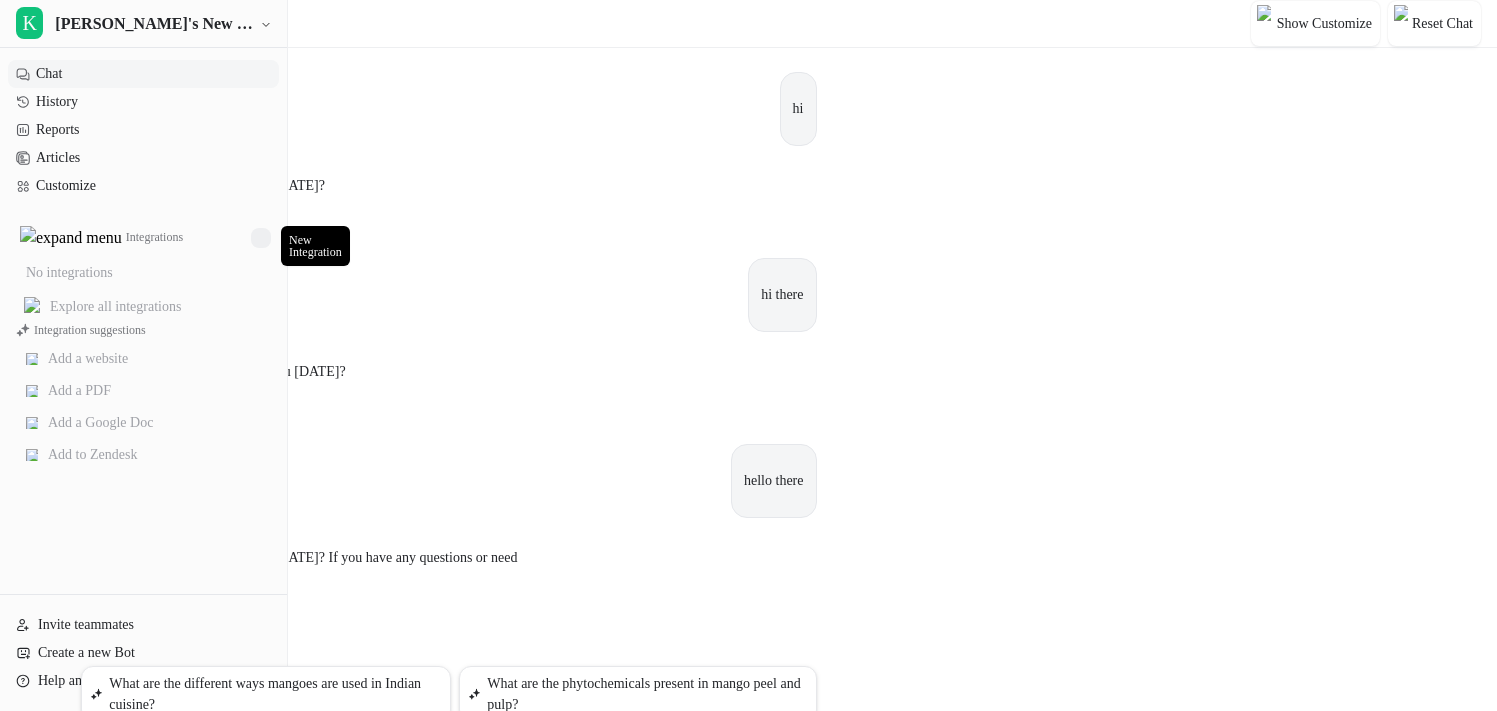 click at bounding box center [261, 238] 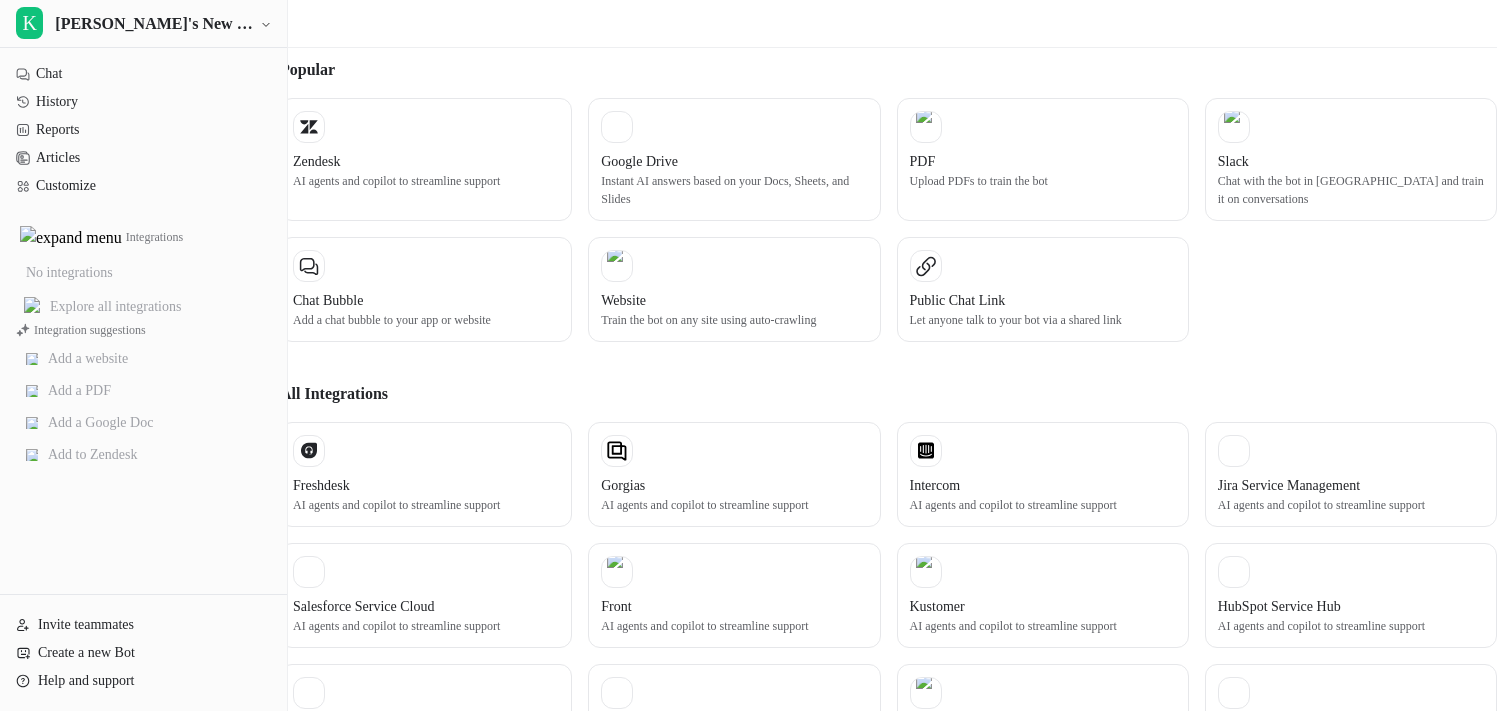 click at bounding box center [127, 103] 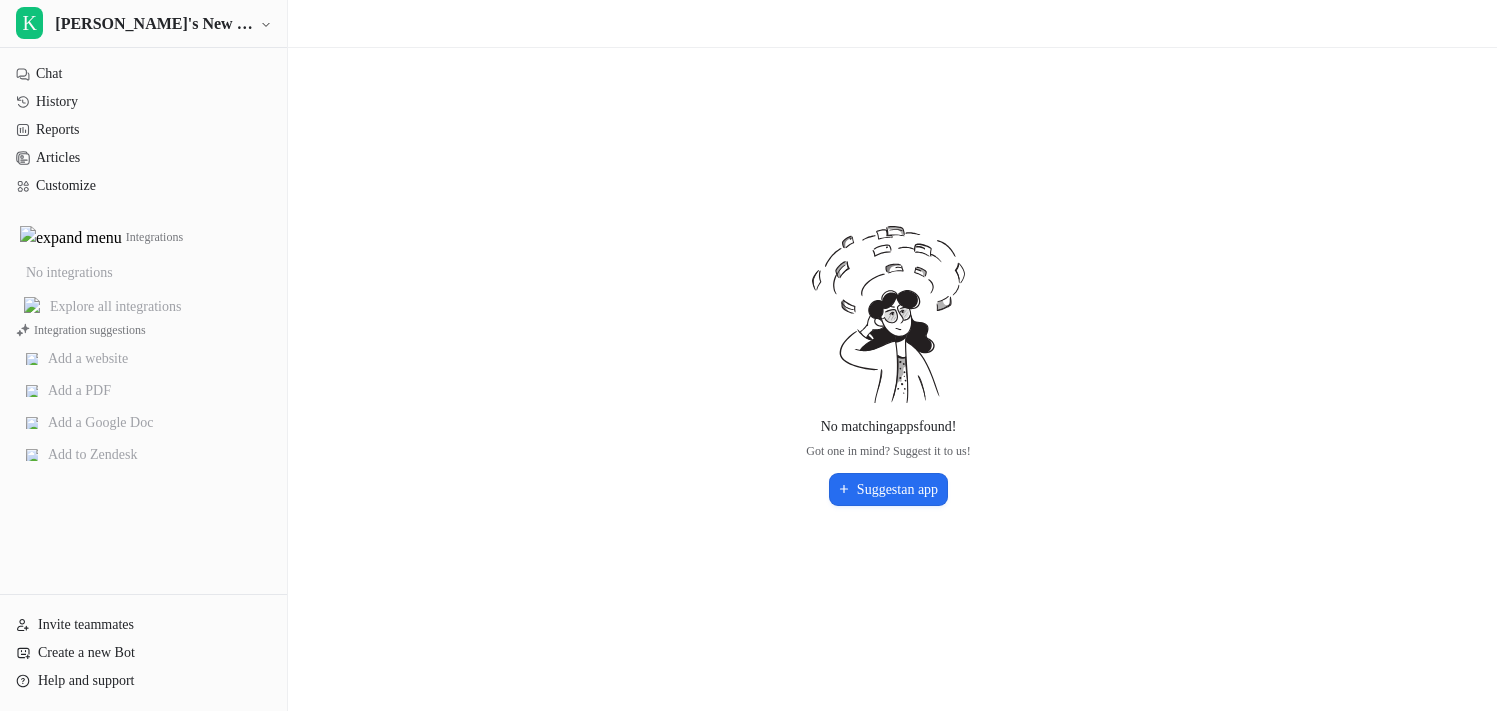type on "*****" 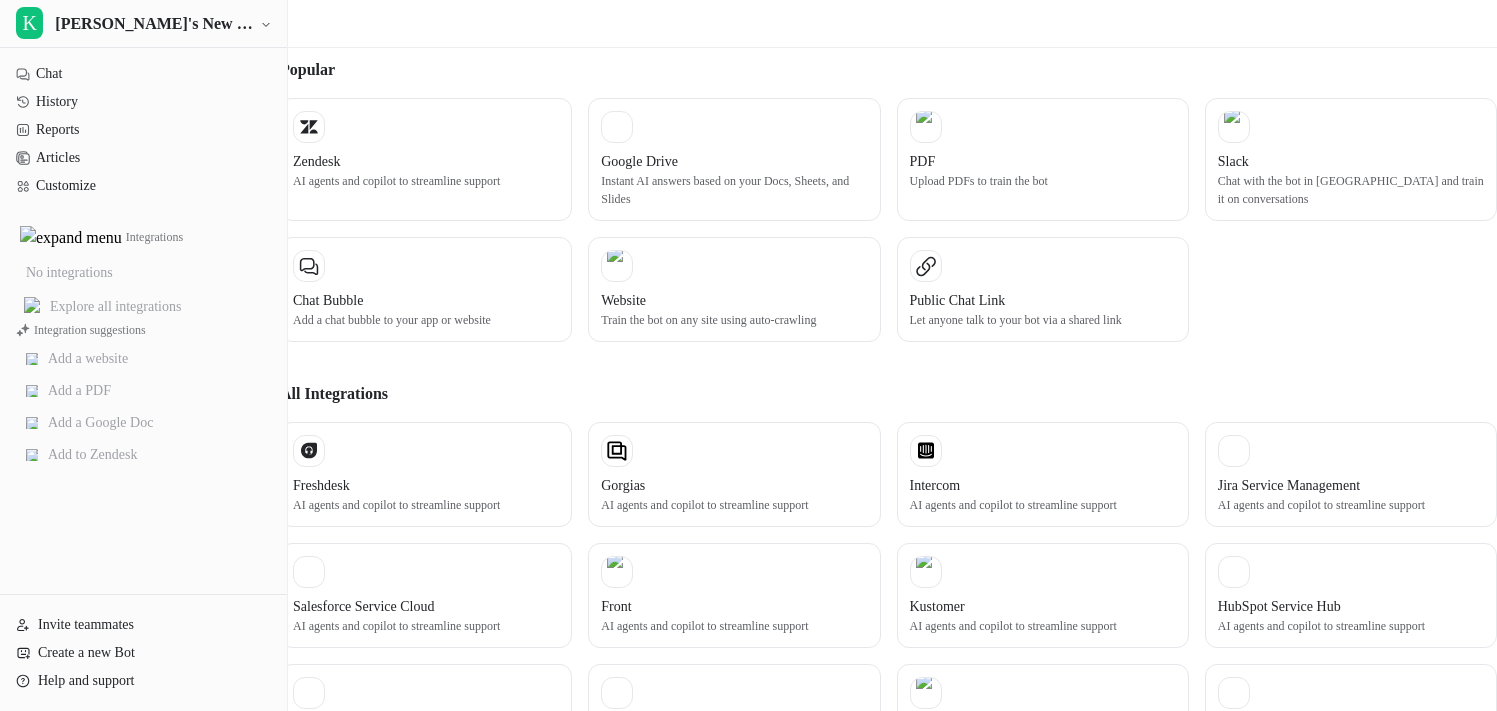 type on "*" 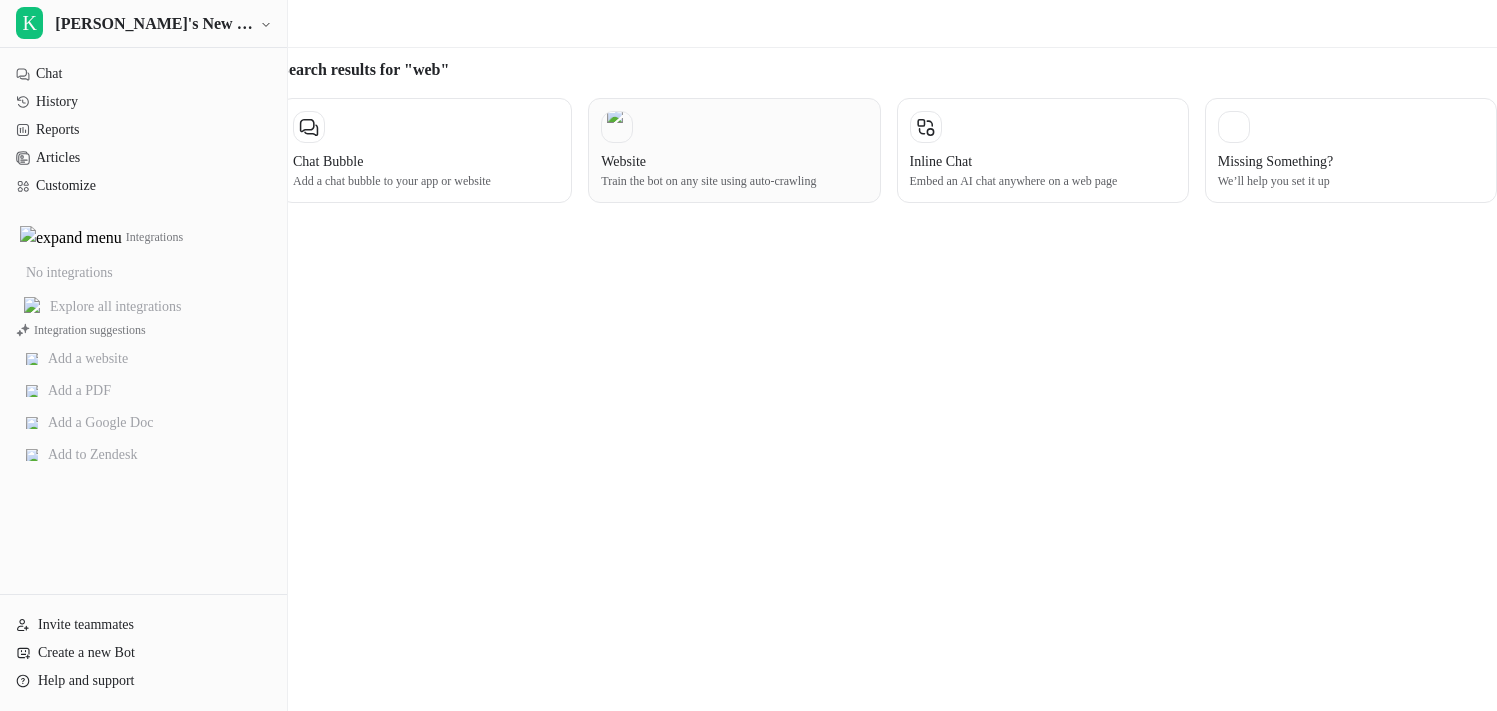type on "***" 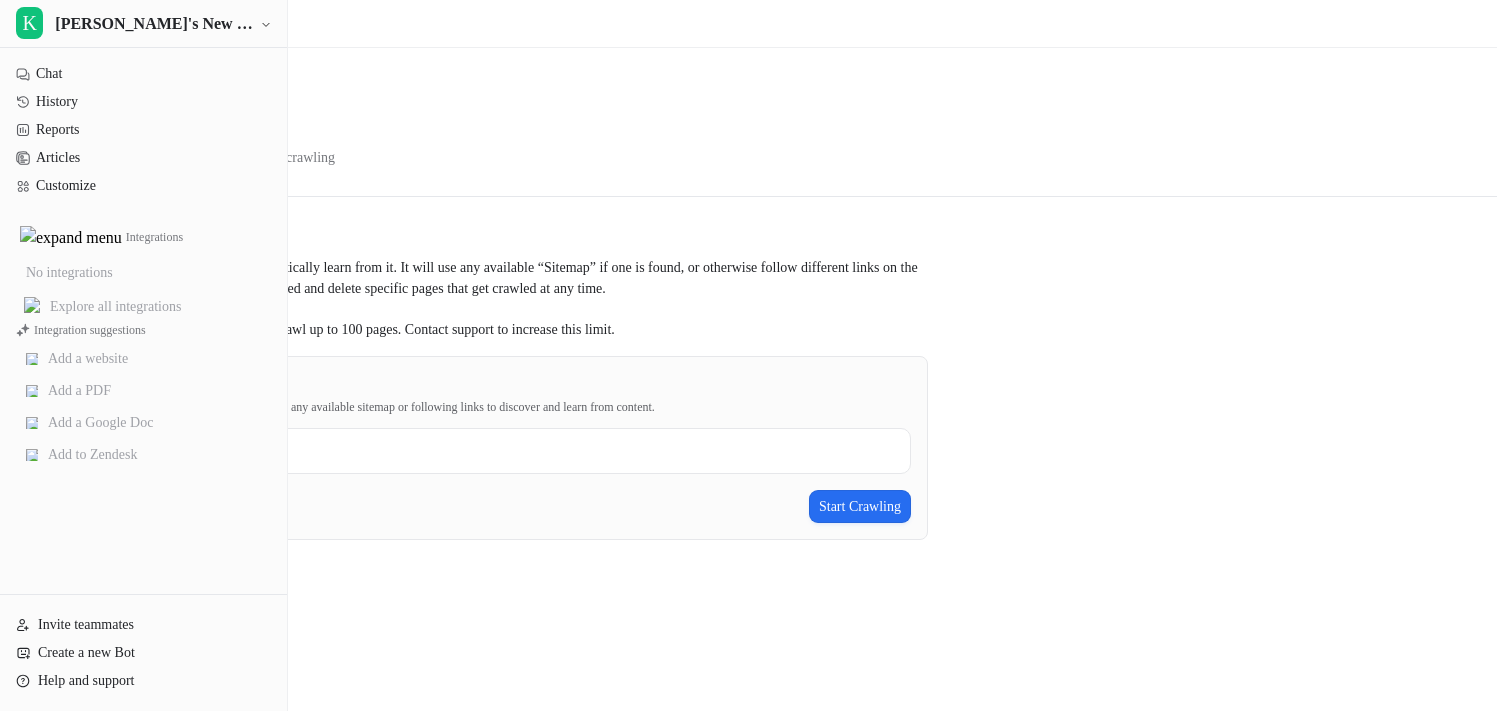 click on "Start crawling from The bot will begin crawling from this URL, using any available sitemap or following links to discover and learn from content." at bounding box center [480, 423] 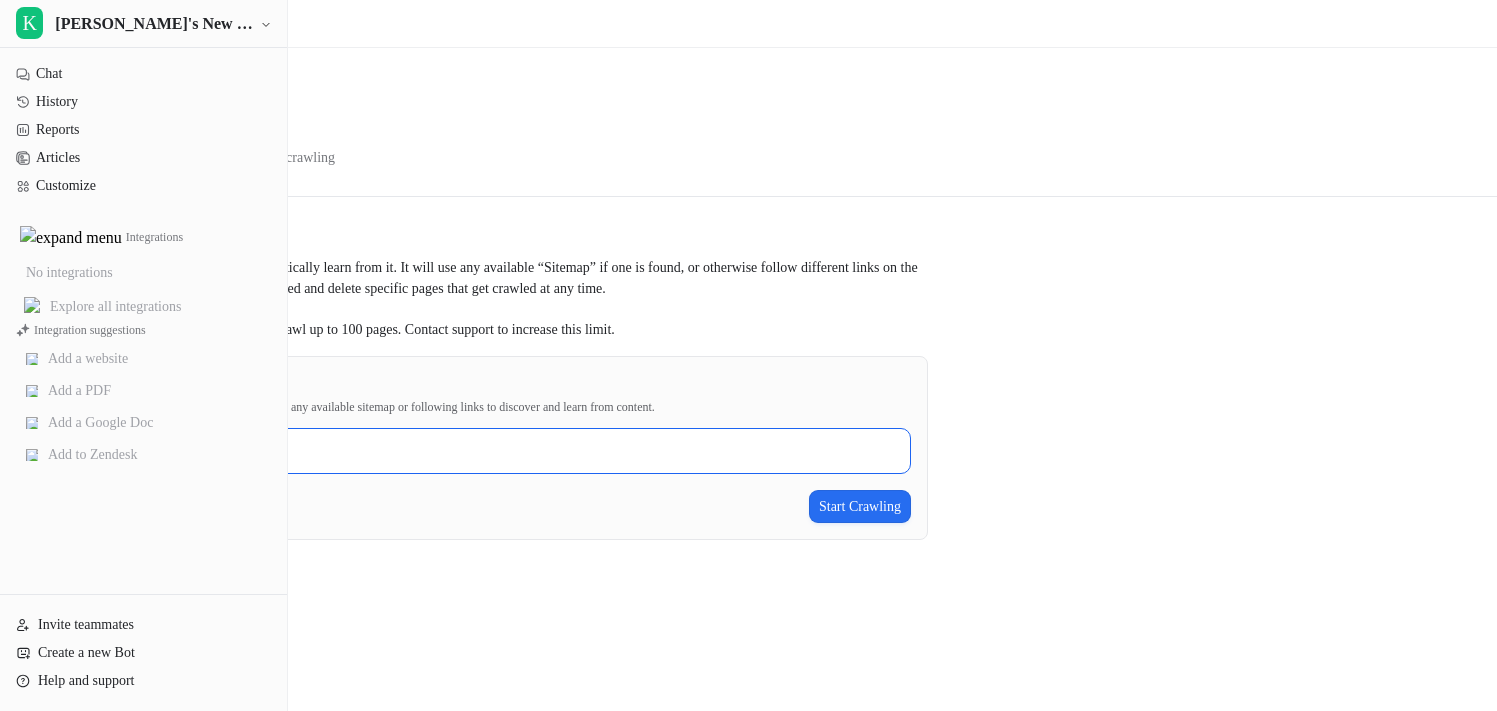 click on "Start crawling from" at bounding box center [480, 451] 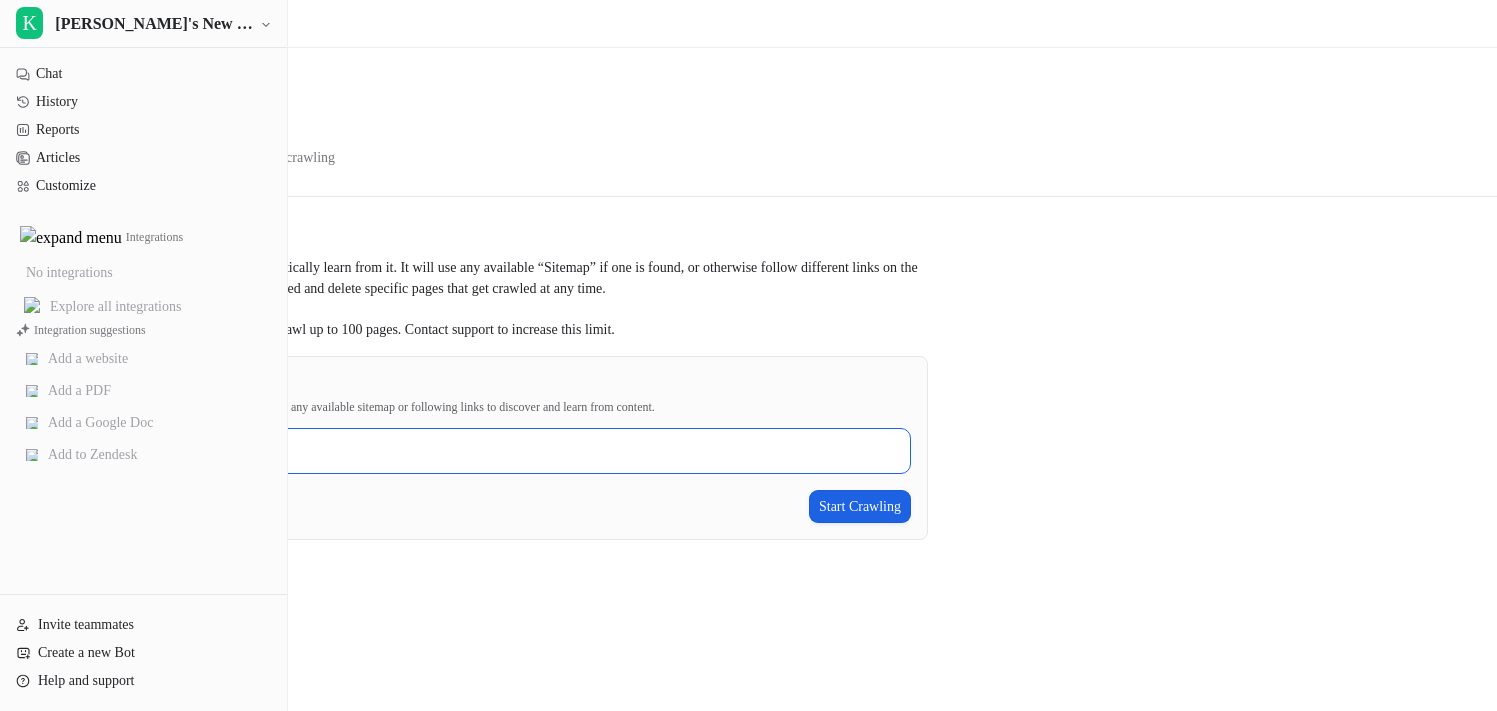 type on "**********" 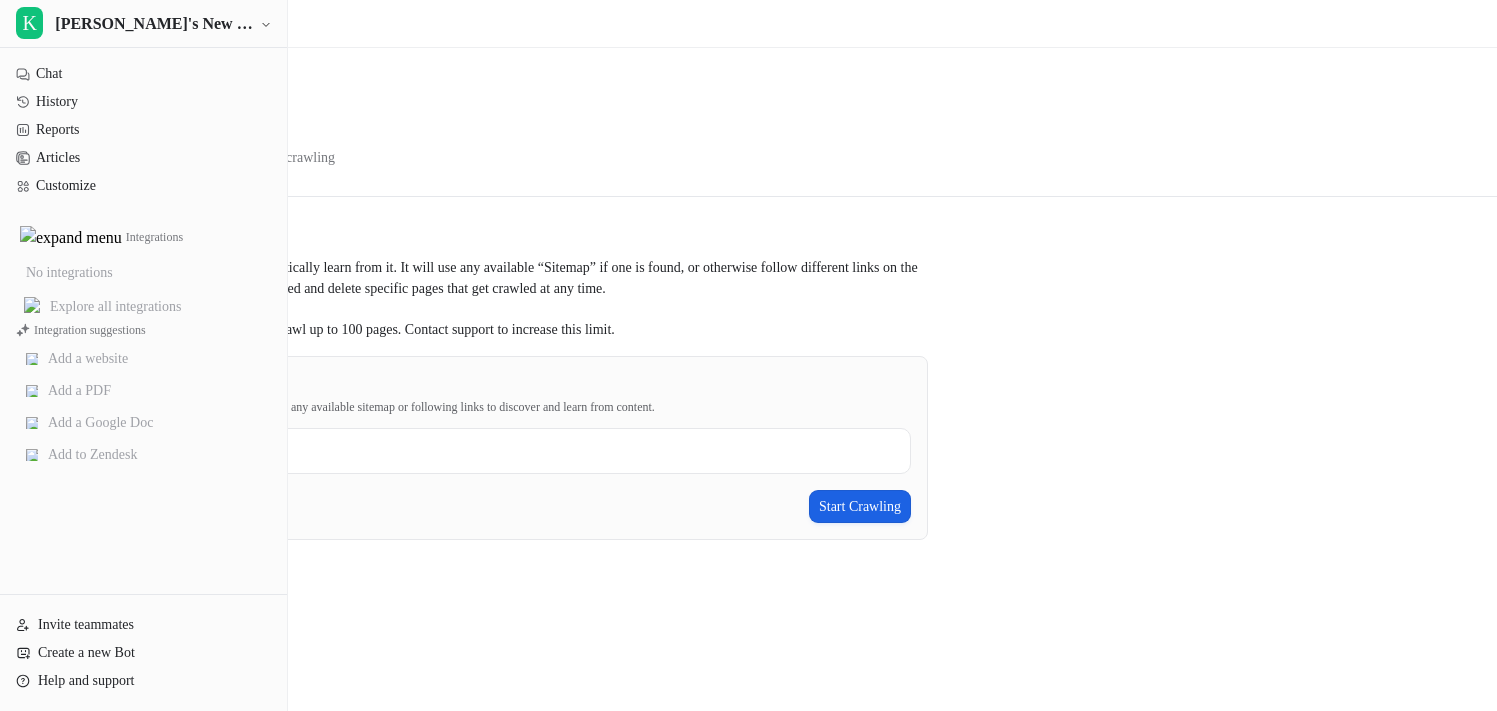 click on "Start Crawling" at bounding box center [860, 506] 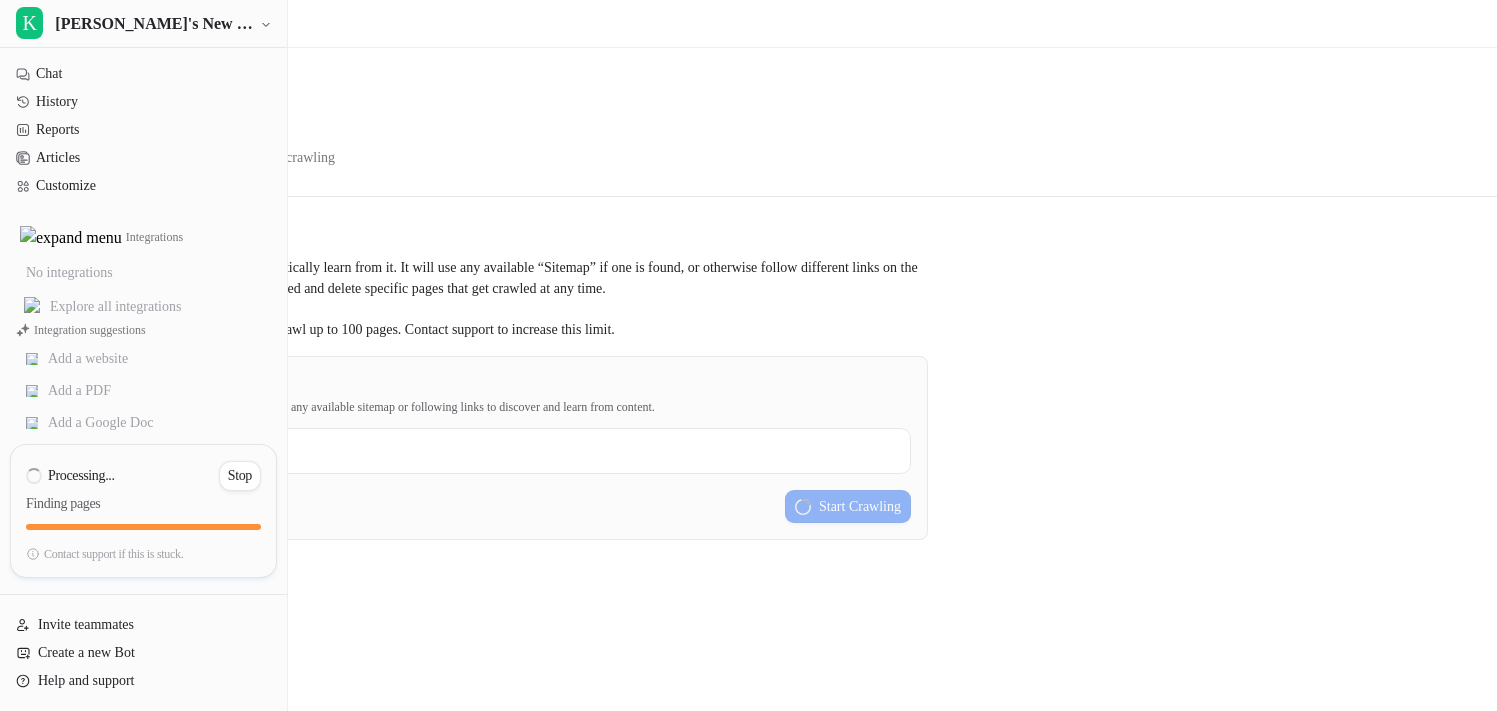 type 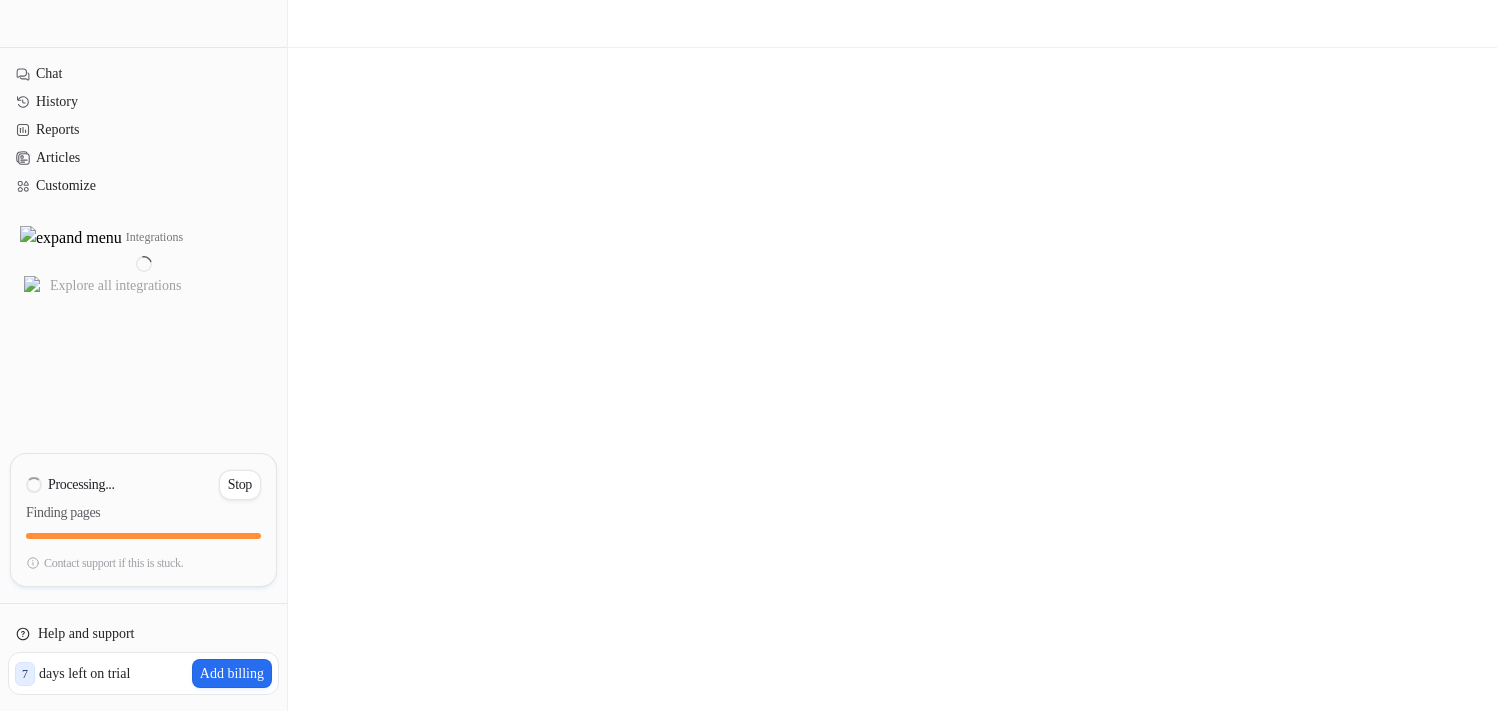 scroll, scrollTop: 0, scrollLeft: 0, axis: both 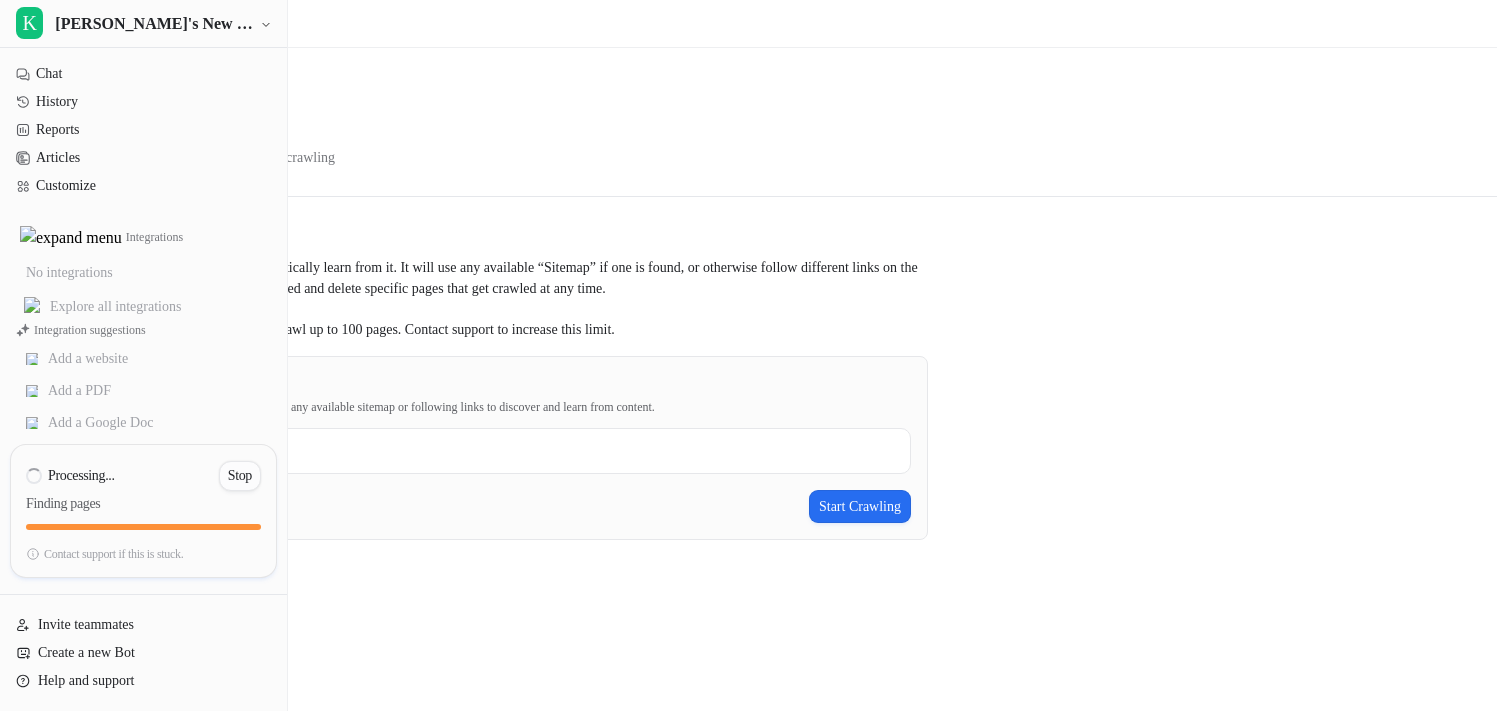 click on "Stop" at bounding box center (240, 476) 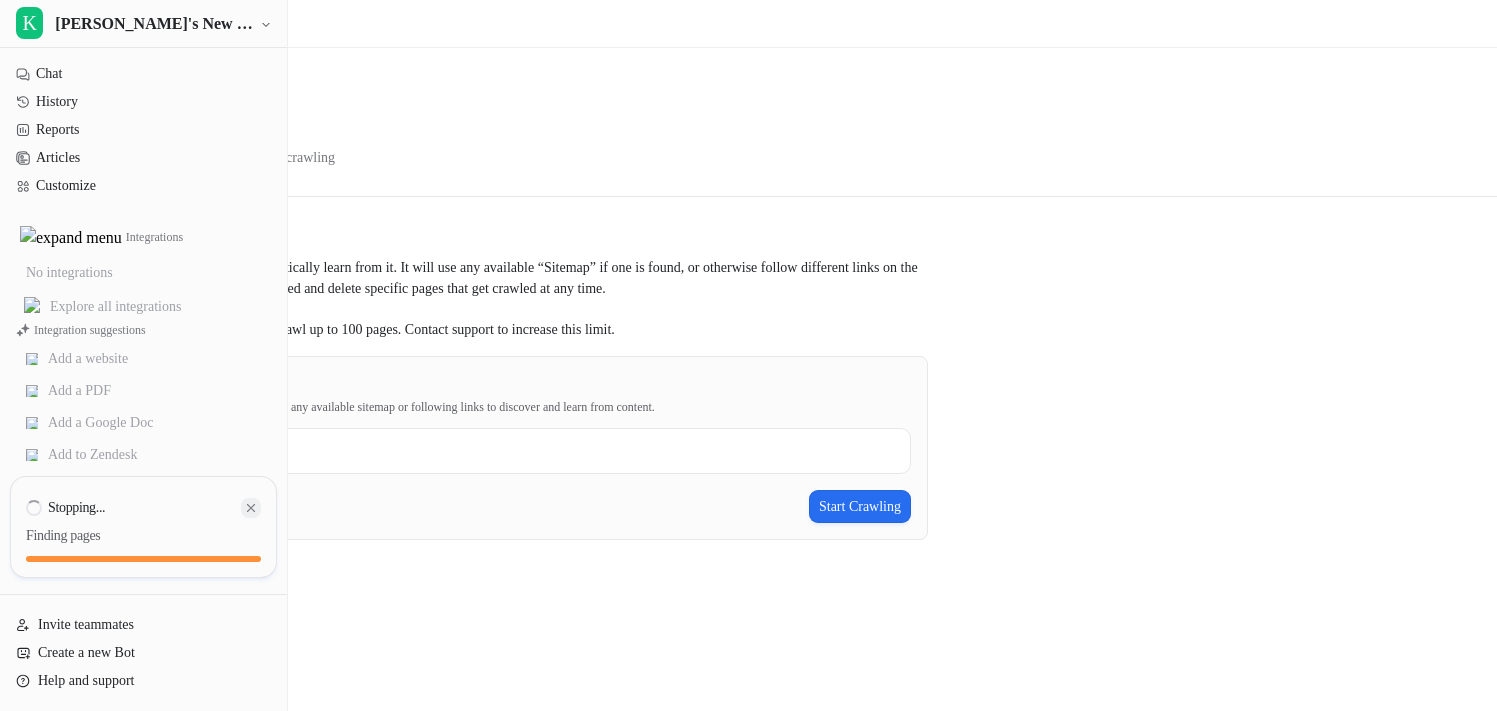 click 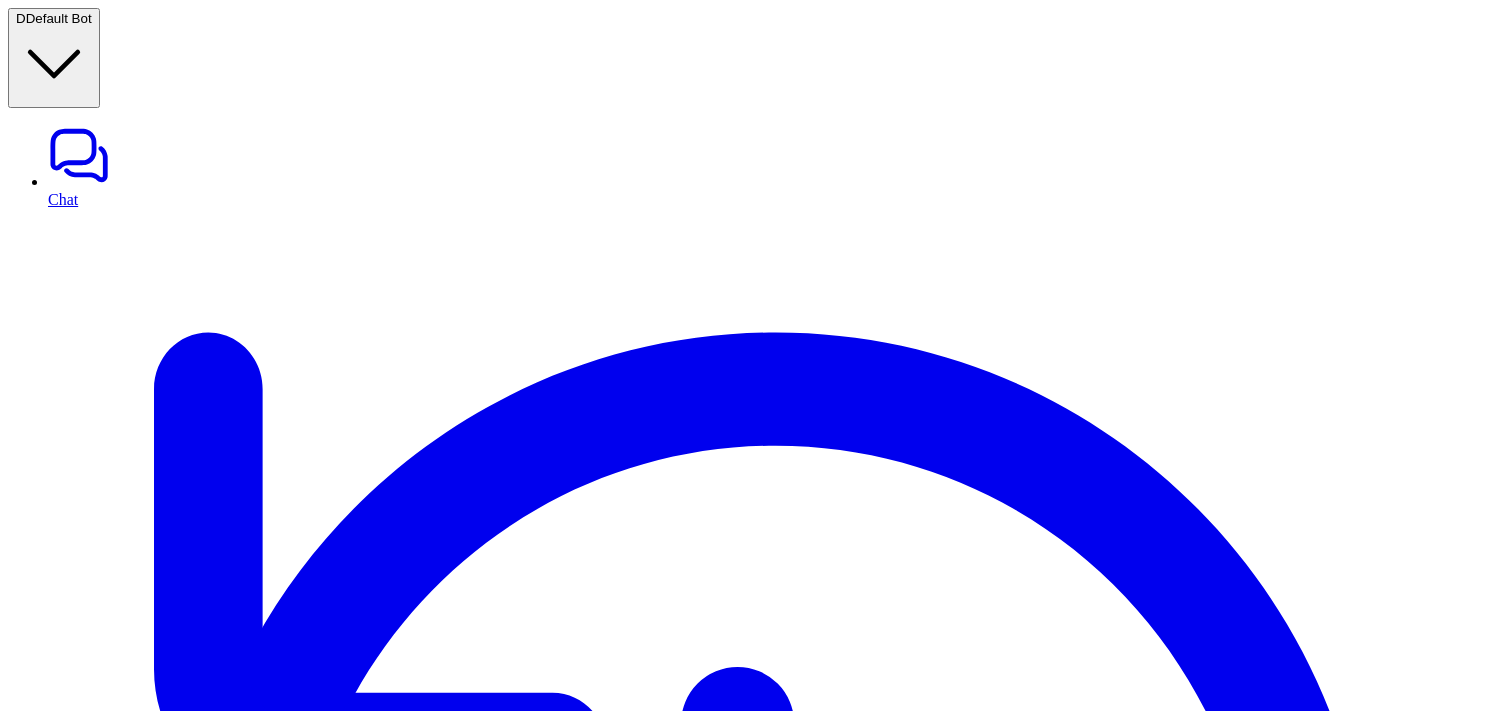 scroll, scrollTop: 0, scrollLeft: 0, axis: both 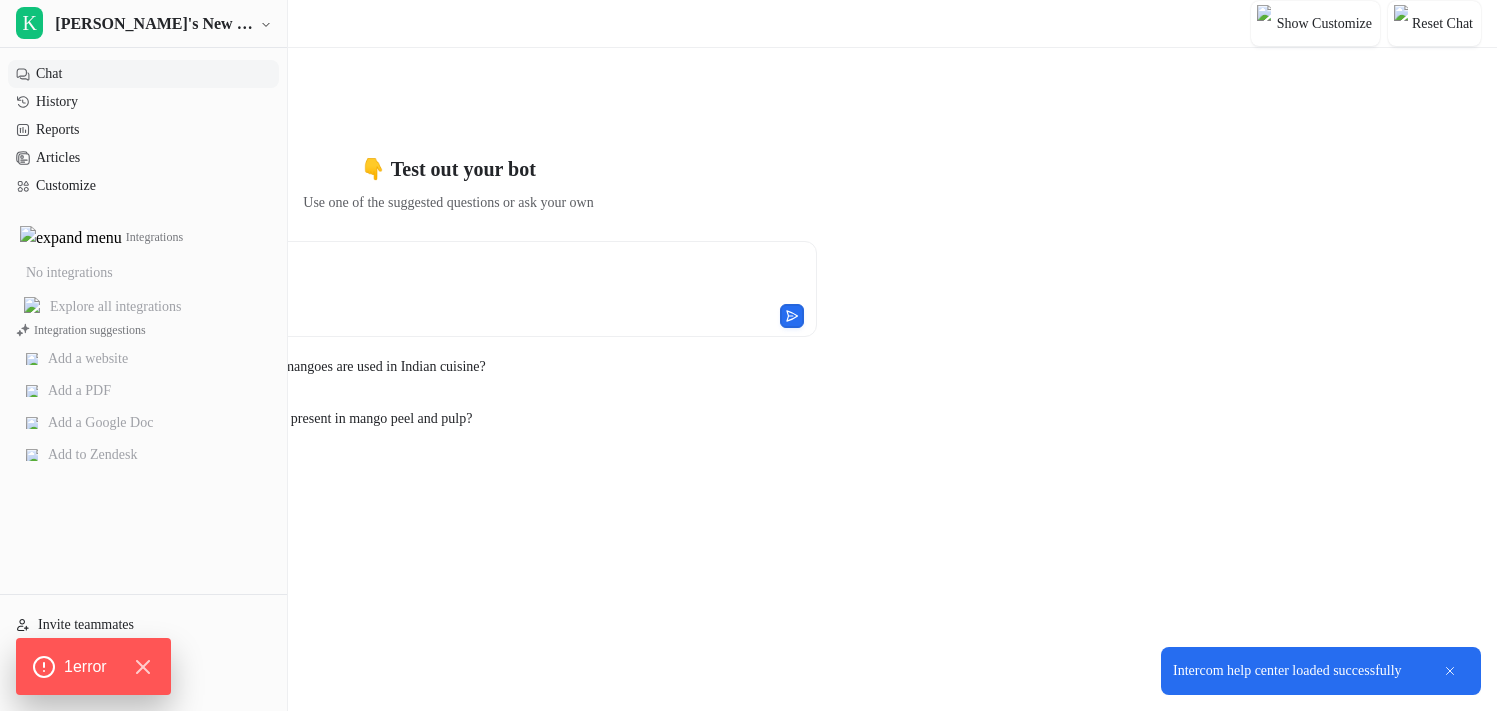 type on "**********" 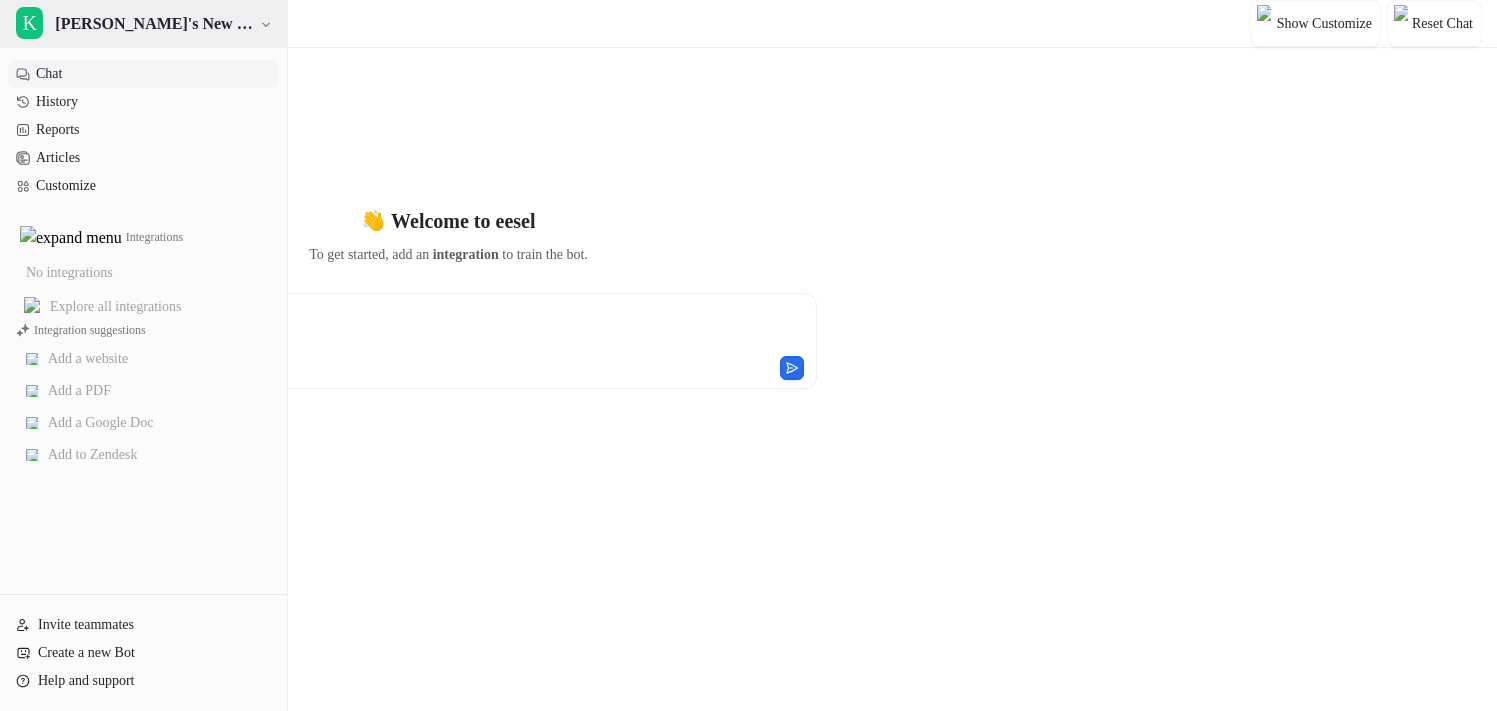 click on "Karan's New NS Test" at bounding box center (154, 24) 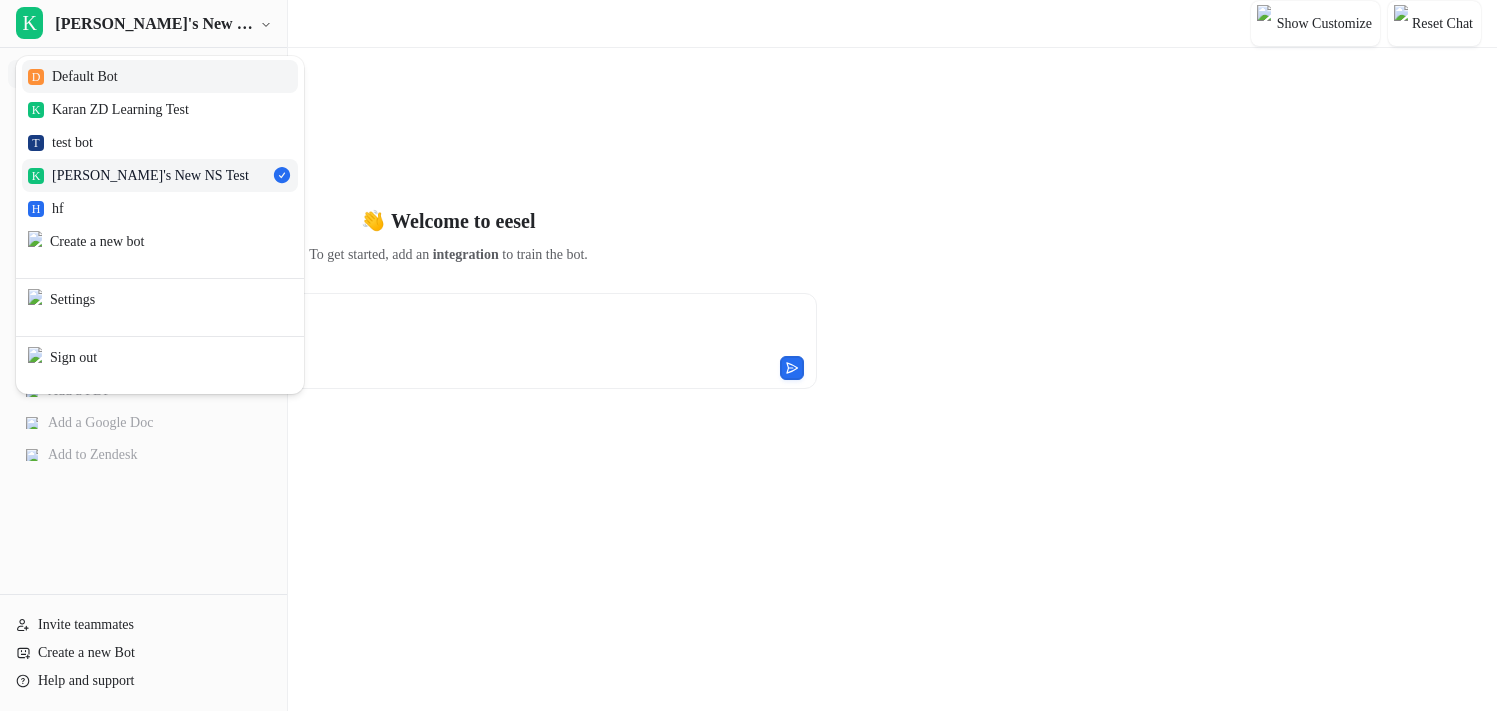 click on "D   Default Bot" at bounding box center (160, 76) 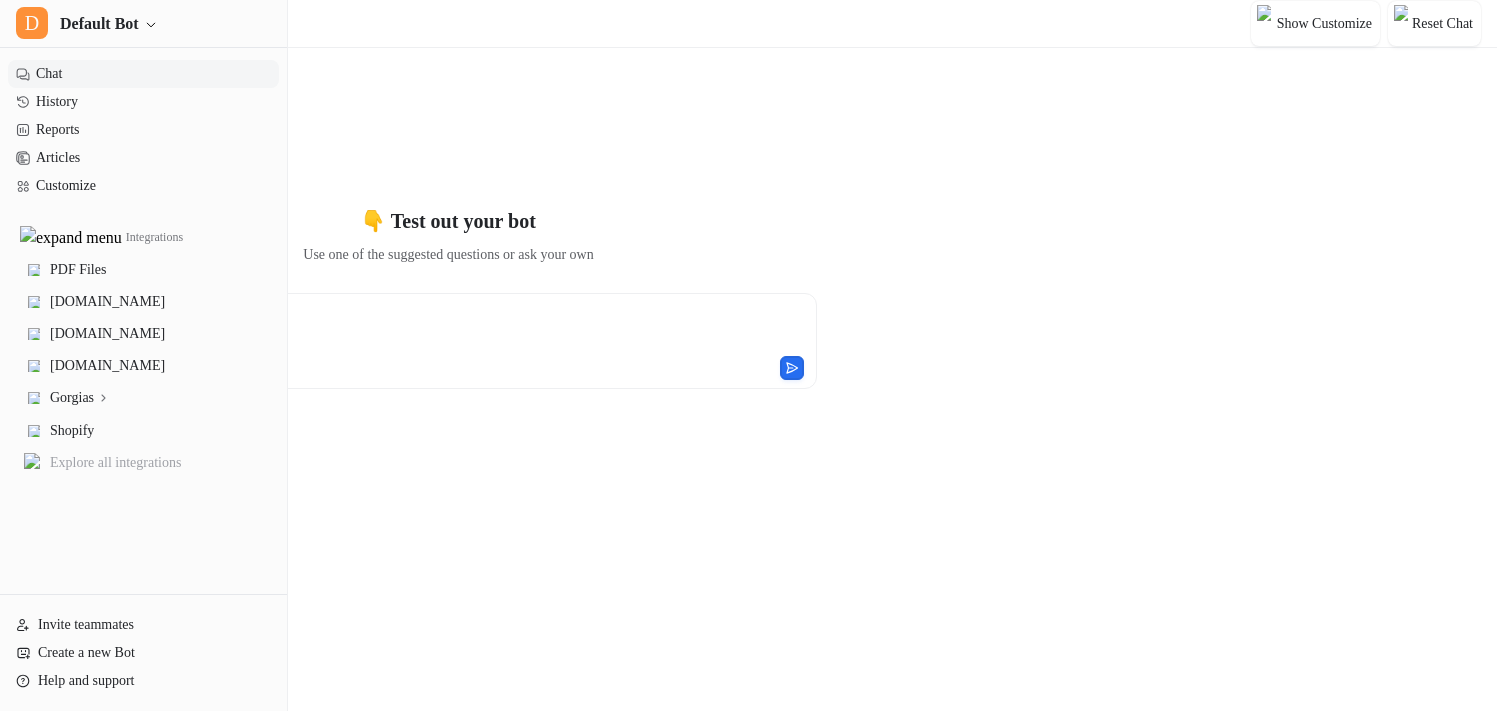 type on "**********" 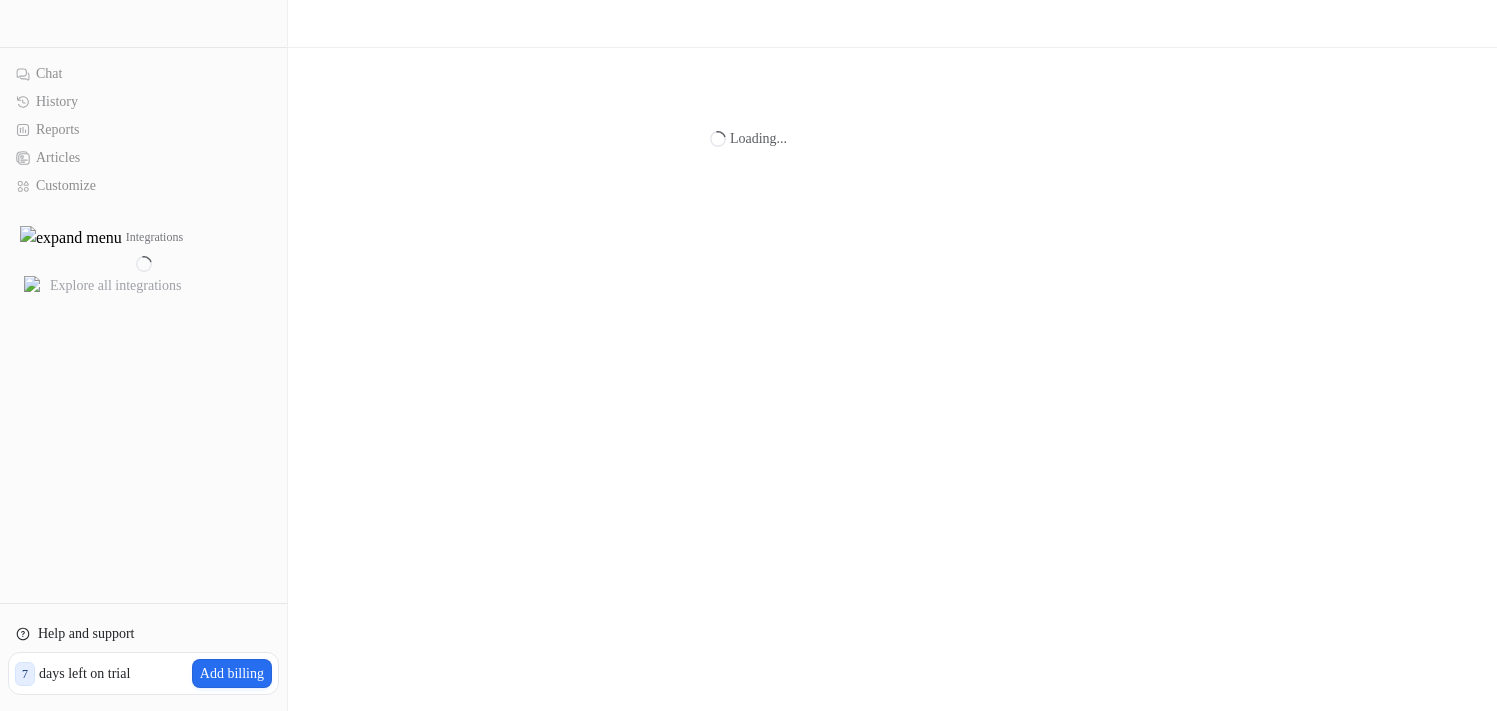 scroll, scrollTop: 0, scrollLeft: 0, axis: both 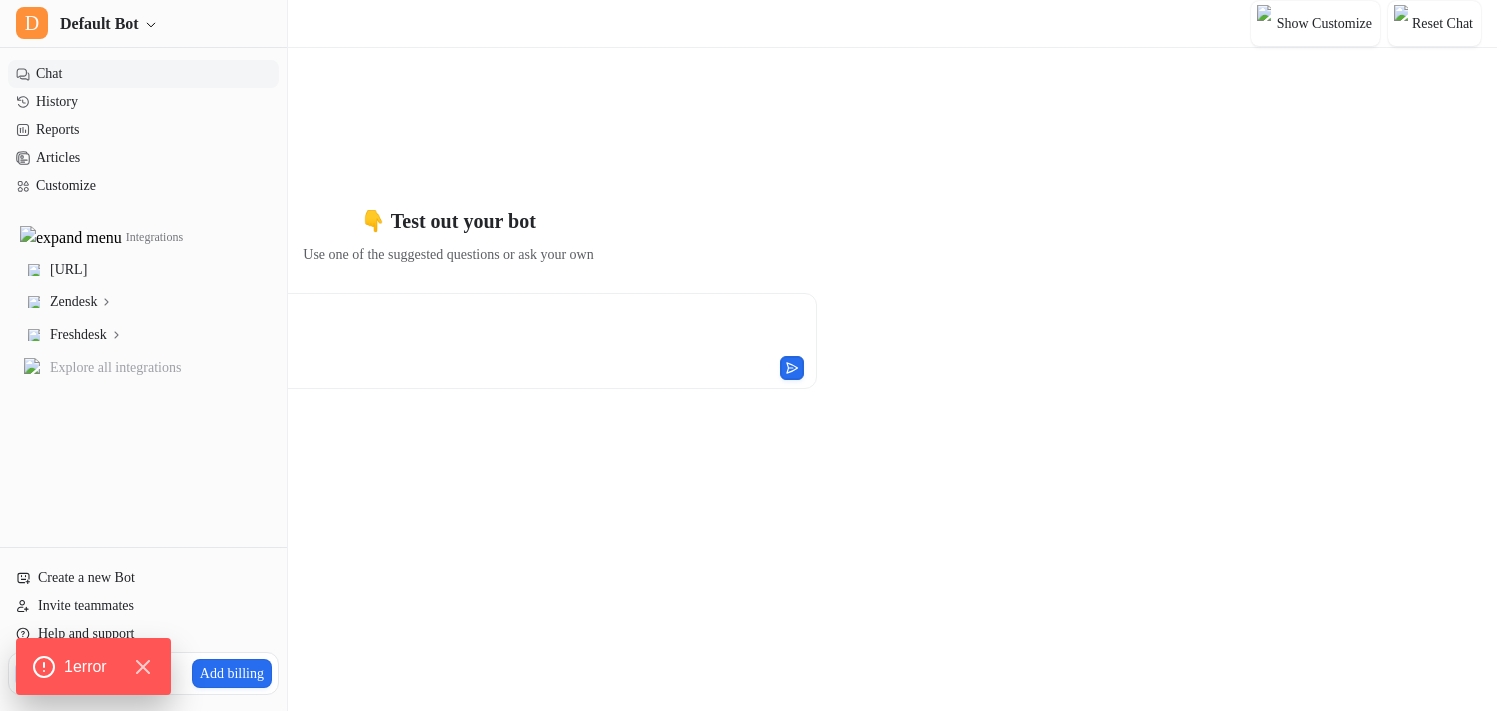 type on "**********" 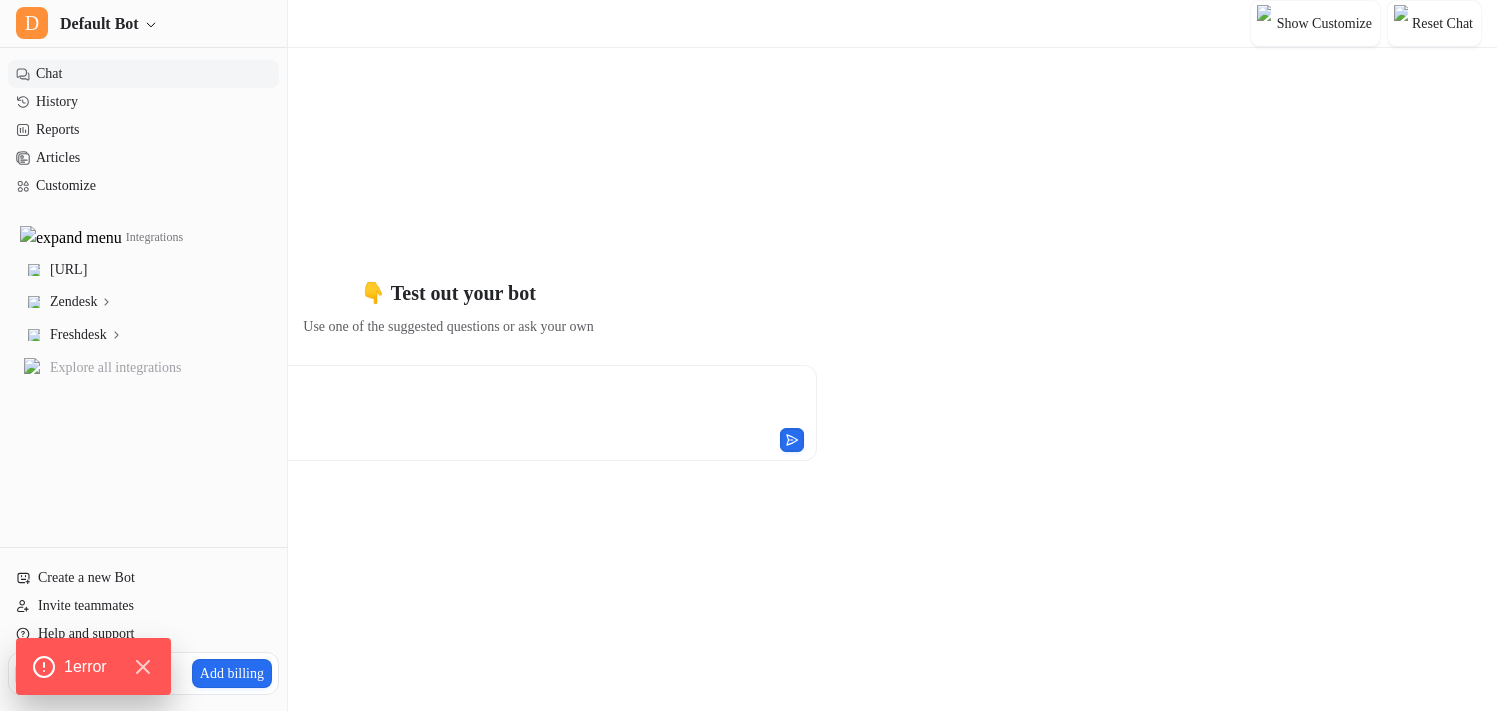 click on "**********" at bounding box center (449, 413) 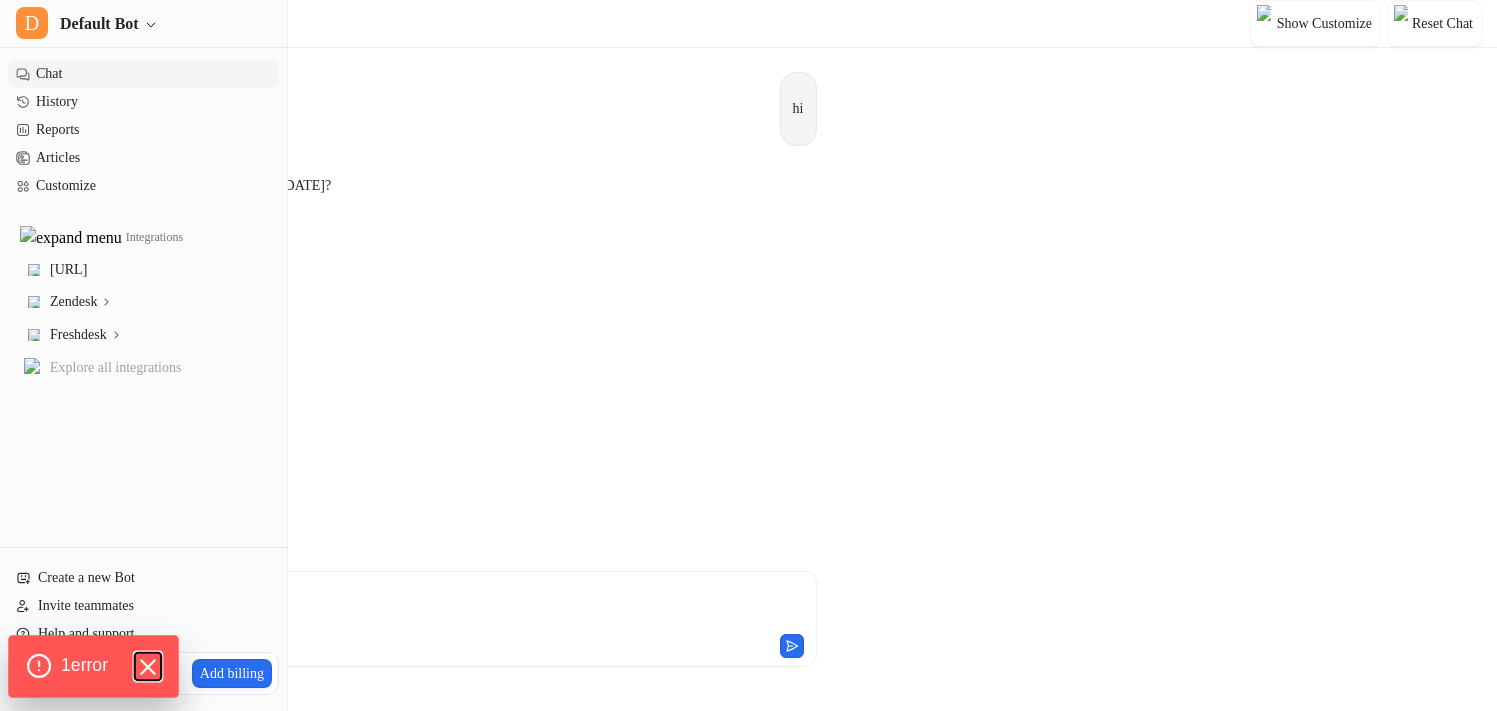 click 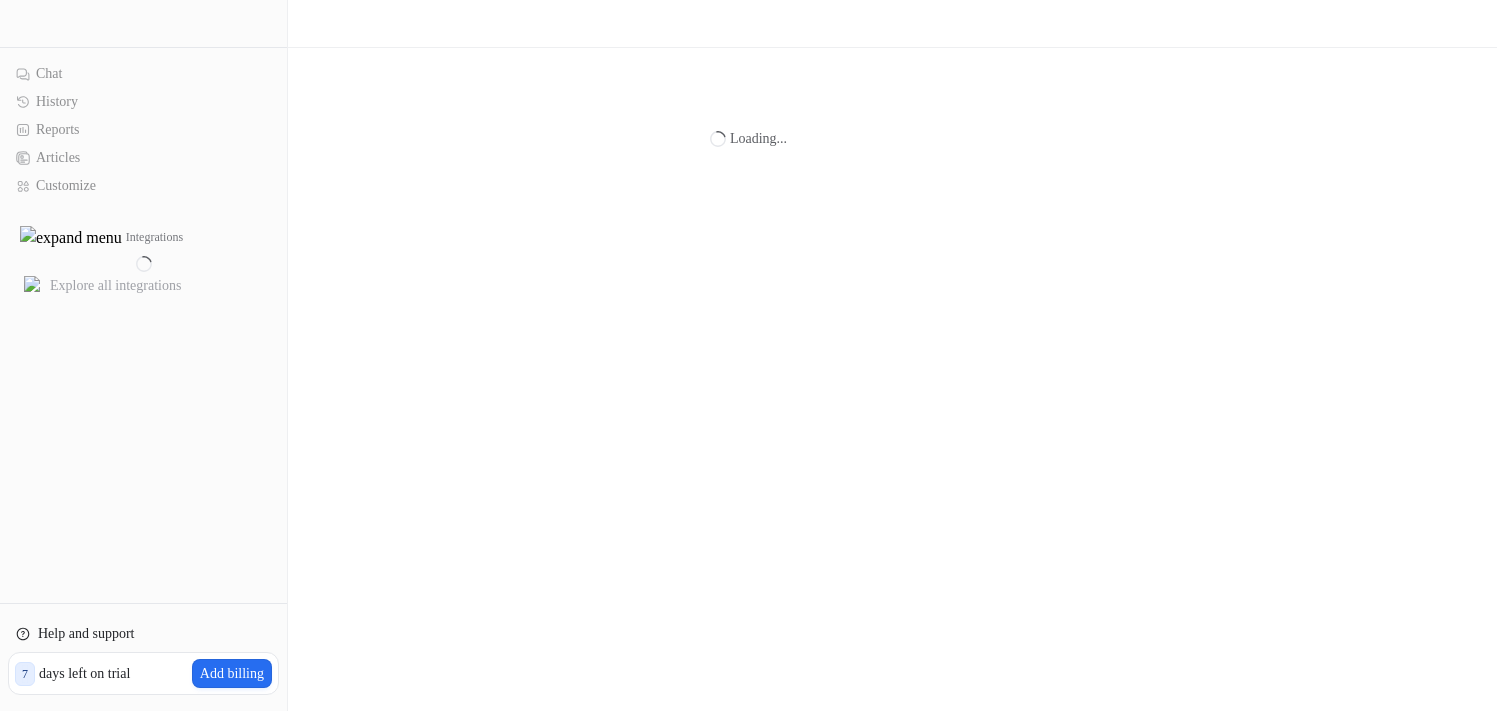 scroll, scrollTop: 0, scrollLeft: 0, axis: both 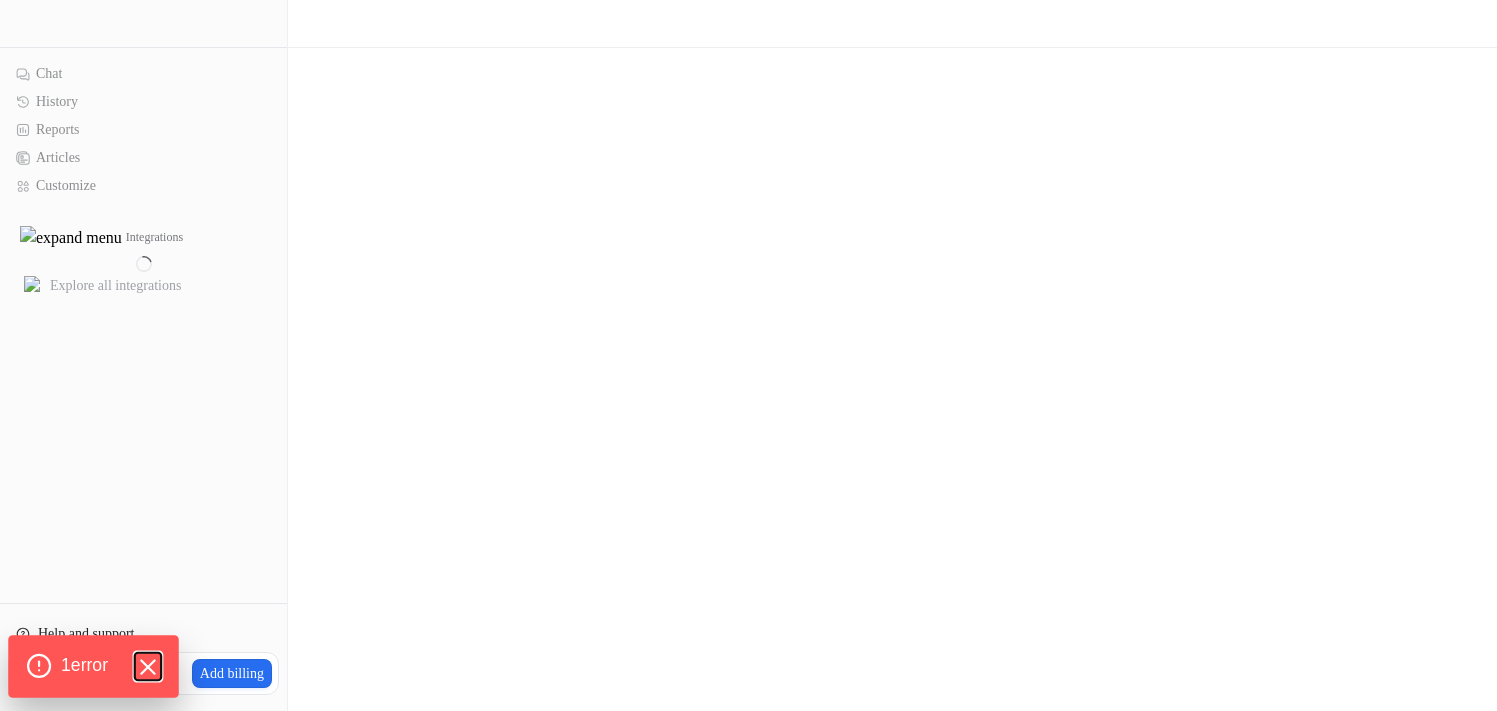 click 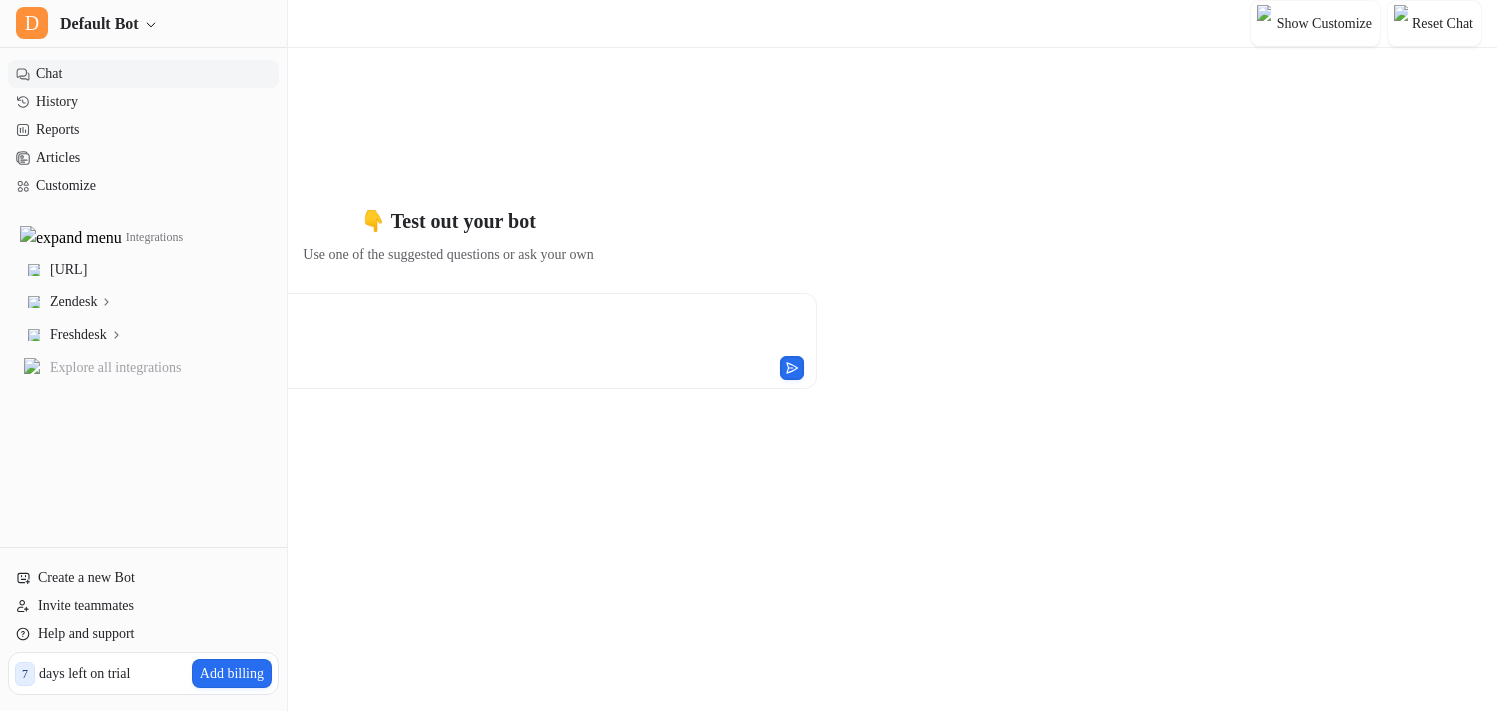 type on "**********" 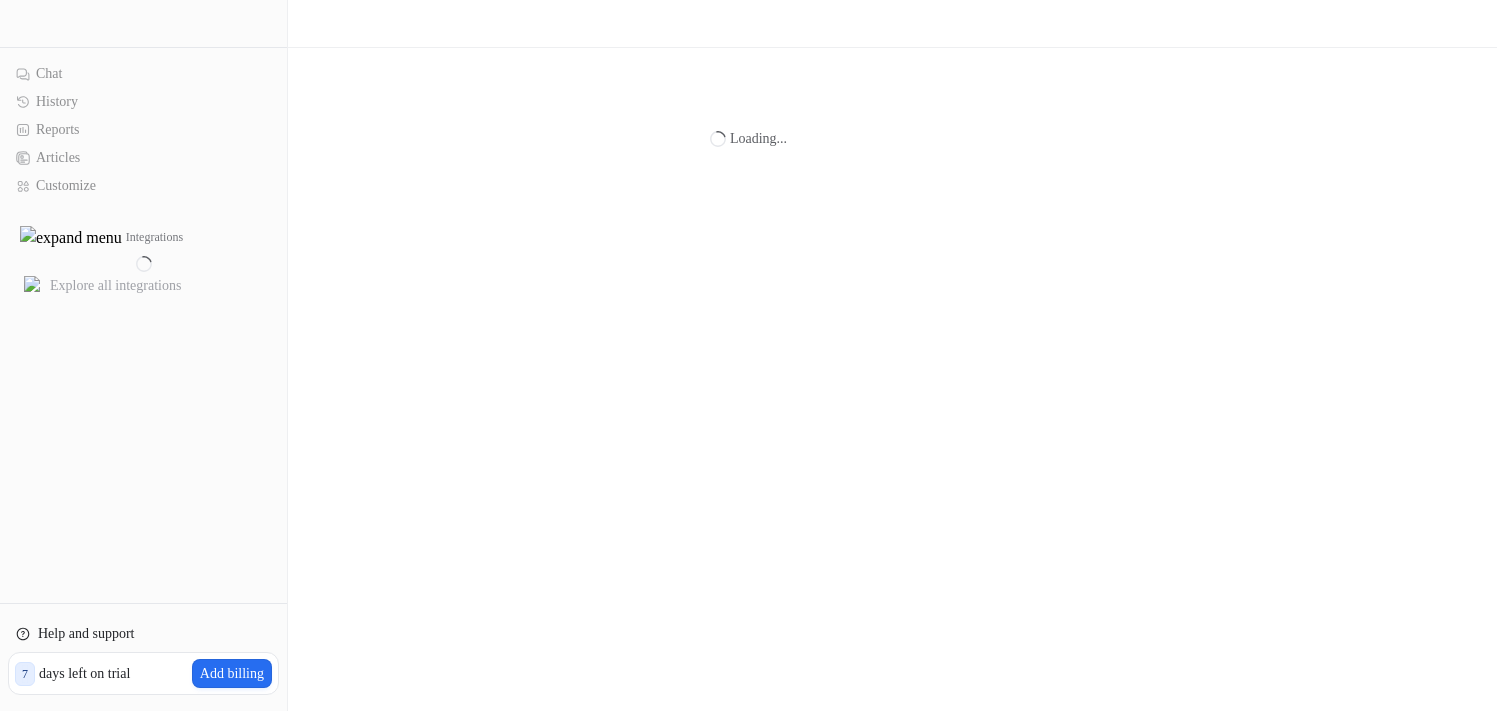 scroll, scrollTop: 0, scrollLeft: 0, axis: both 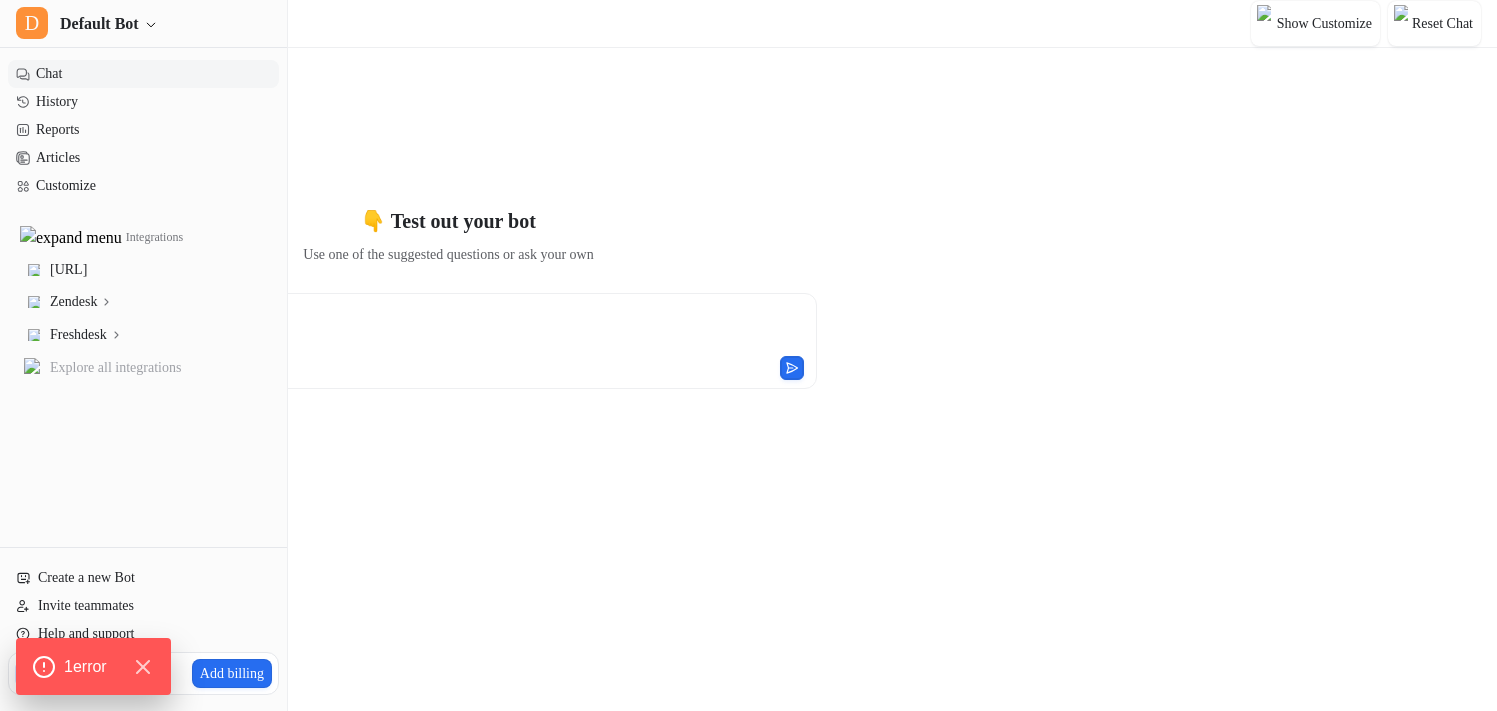 type on "**********" 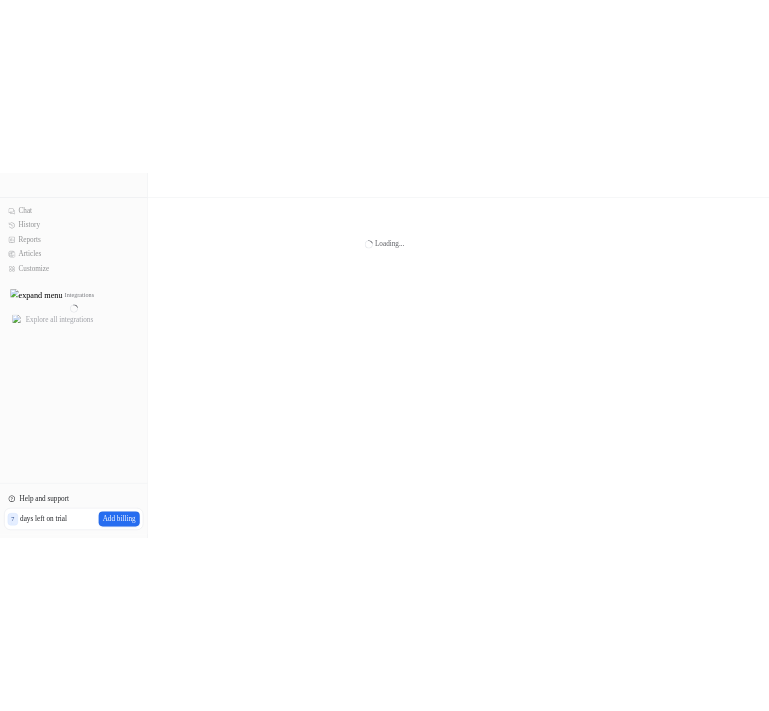 scroll, scrollTop: 0, scrollLeft: 0, axis: both 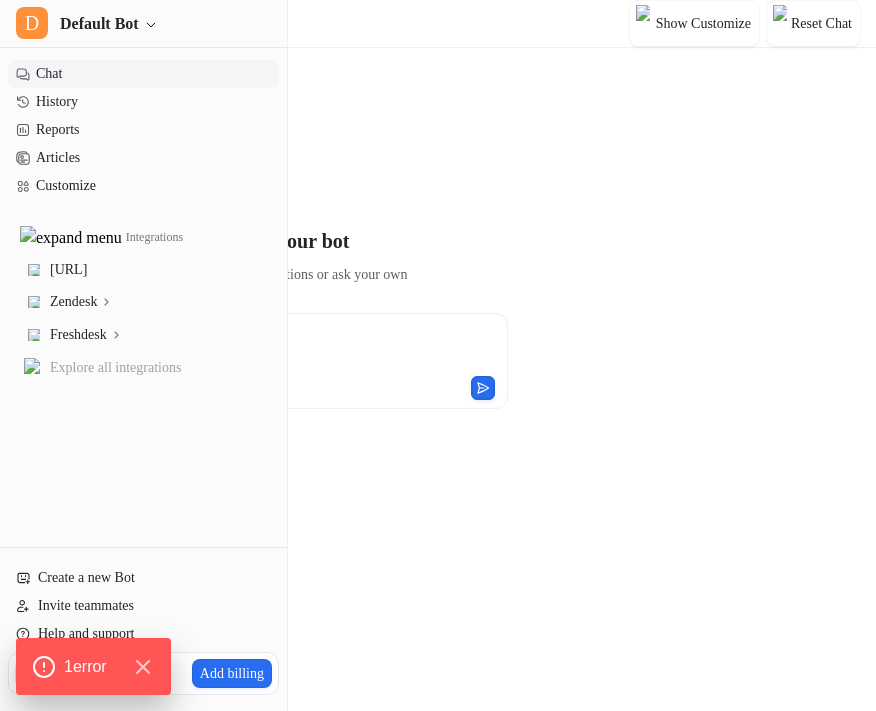 type on "**********" 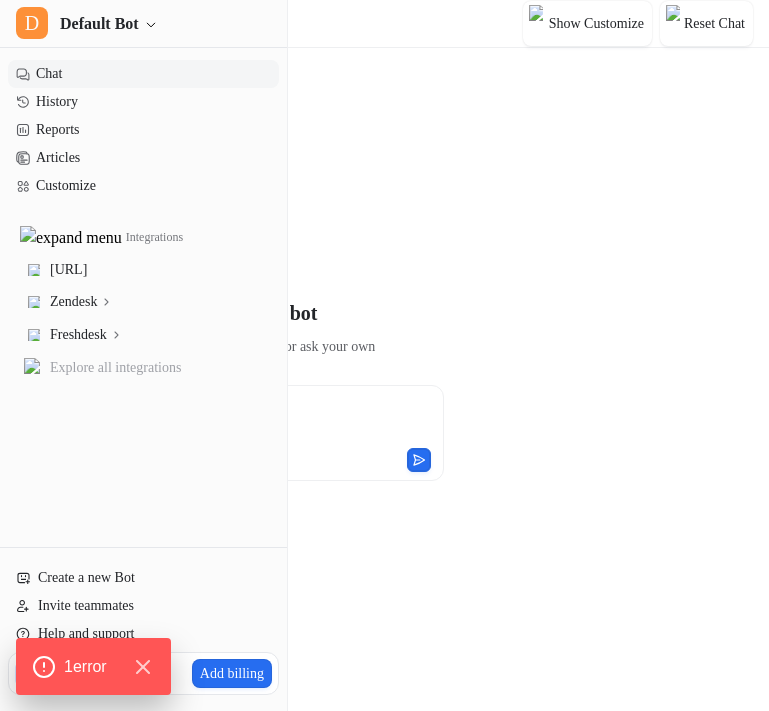scroll, scrollTop: 0, scrollLeft: 119, axis: horizontal 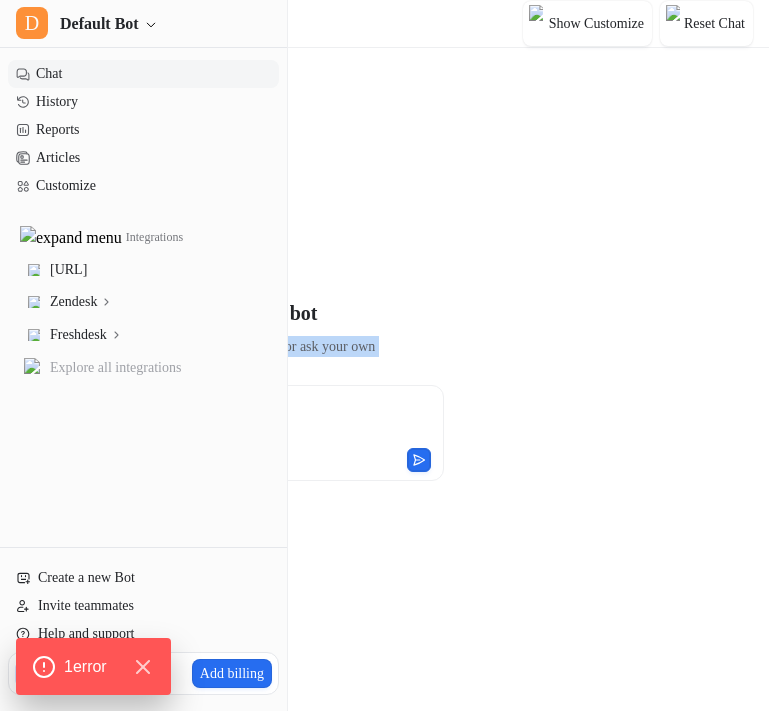drag, startPoint x: 765, startPoint y: 164, endPoint x: 796, endPoint y: 164, distance: 31 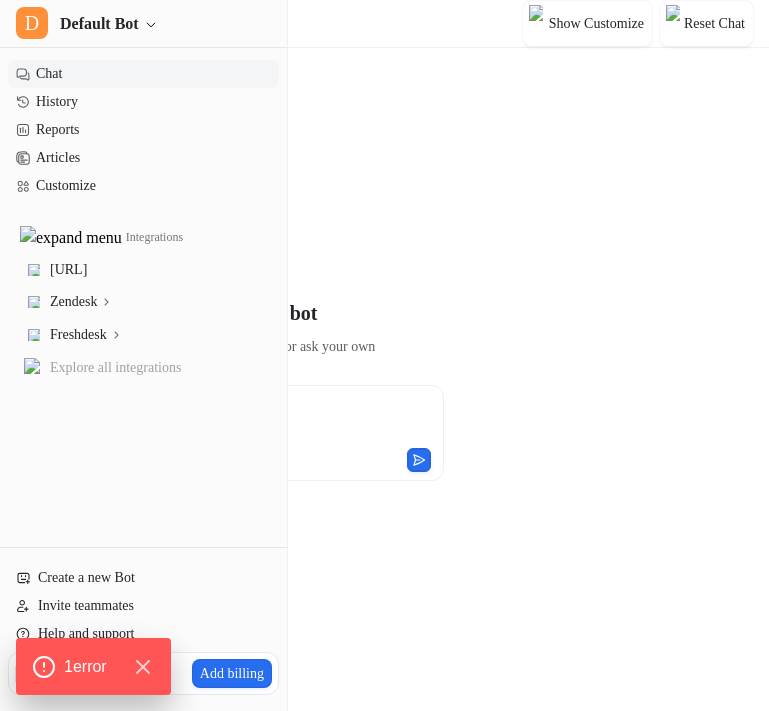 click at bounding box center (299, 421) 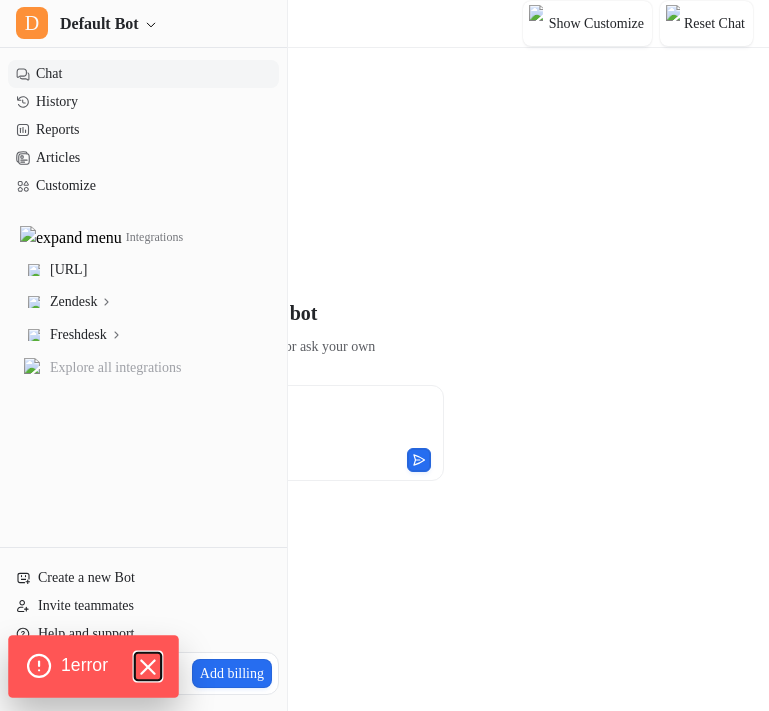 click 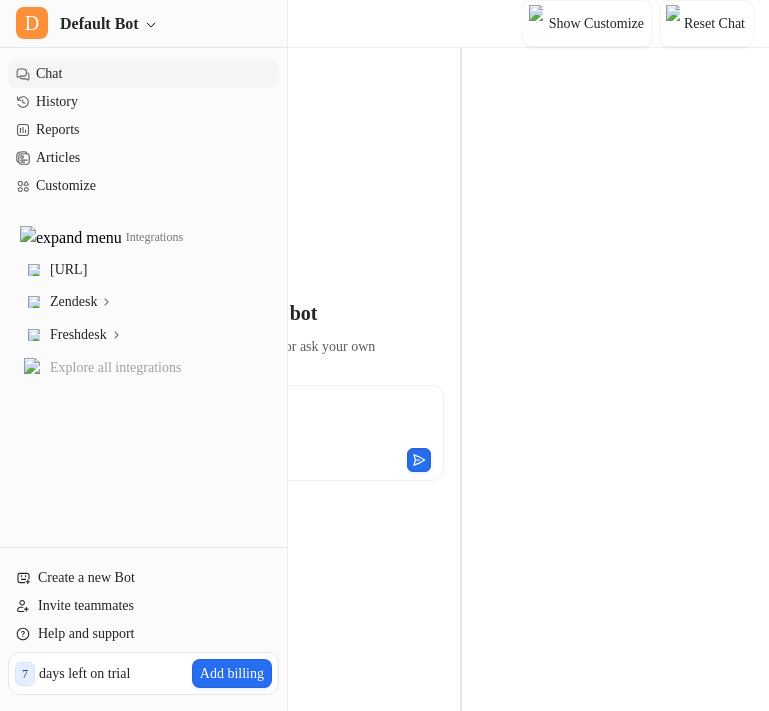 click on "**********" at bounding box center (384, 355) 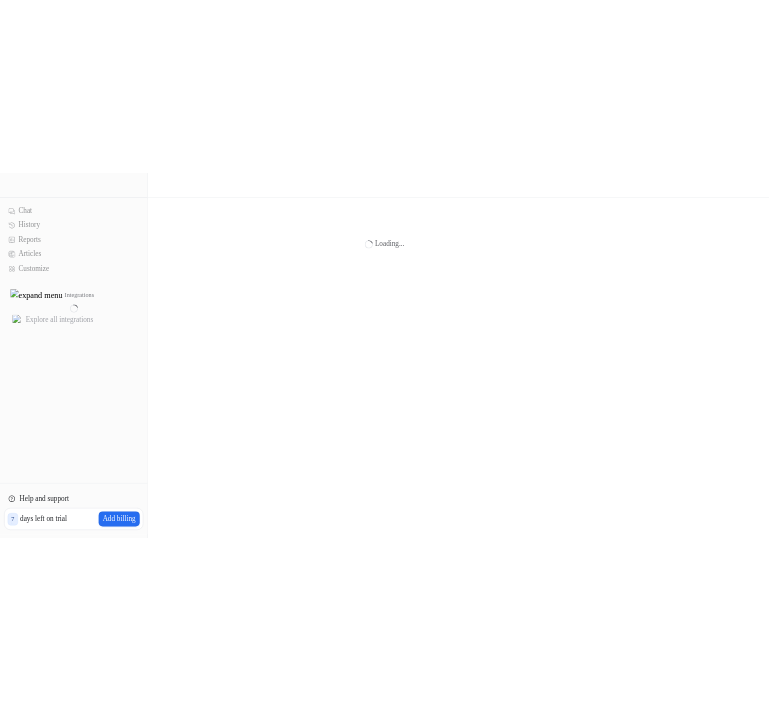 scroll, scrollTop: 0, scrollLeft: 0, axis: both 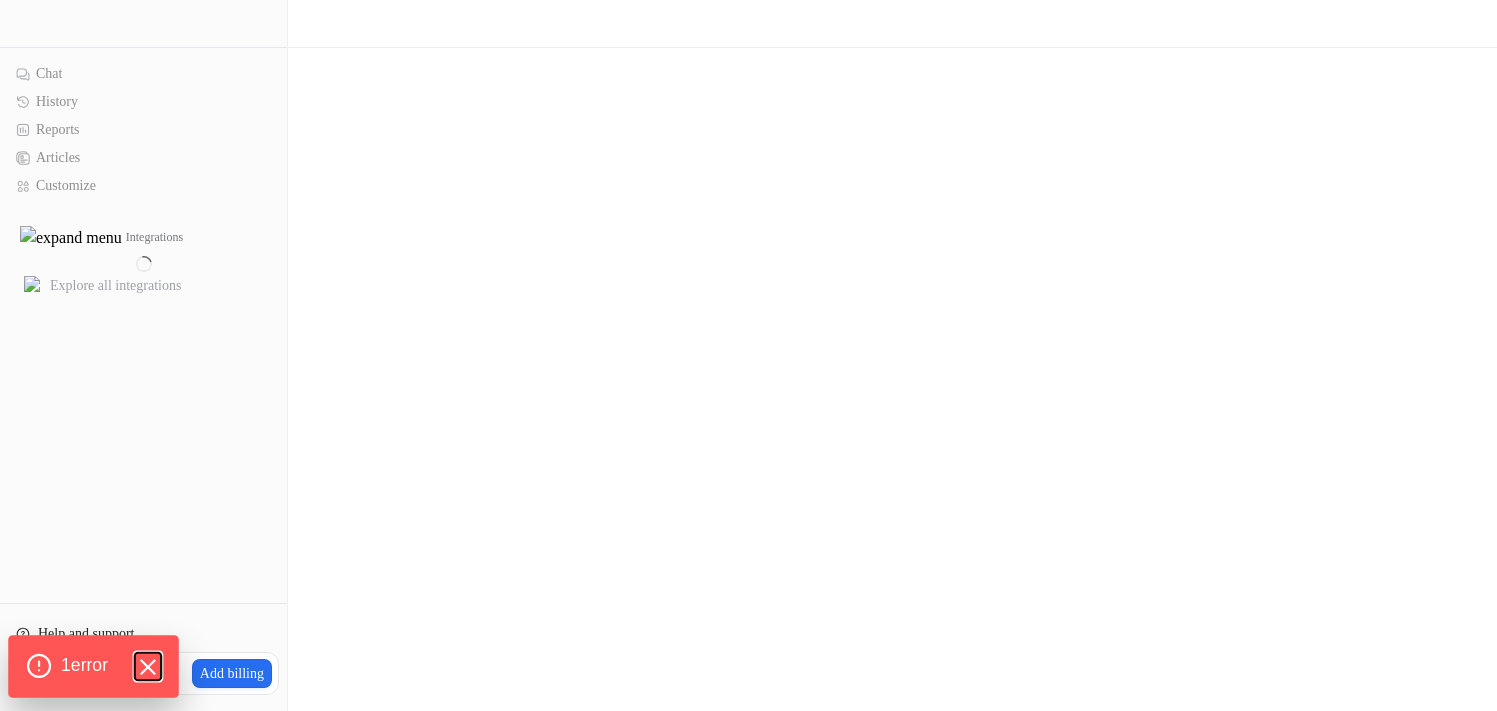 click 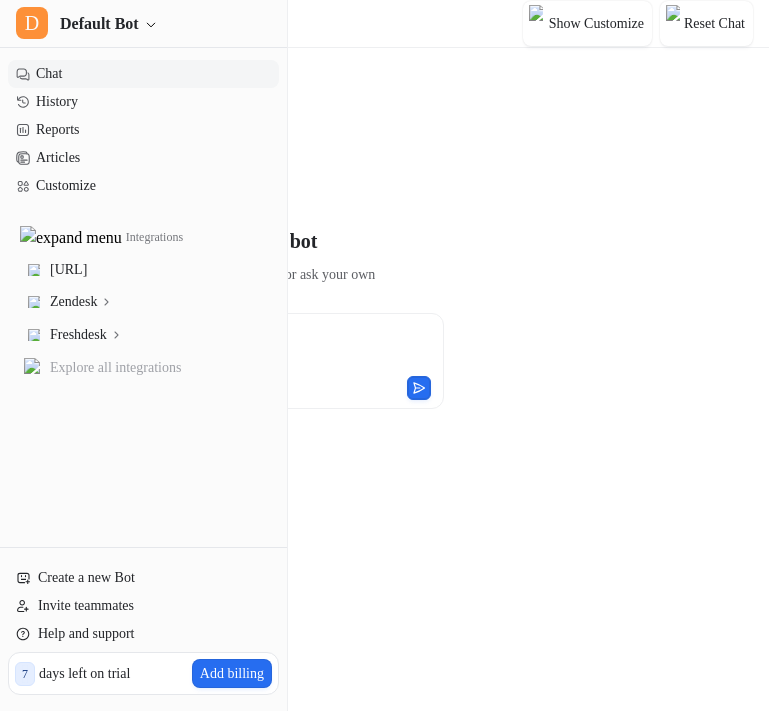 type on "**********" 